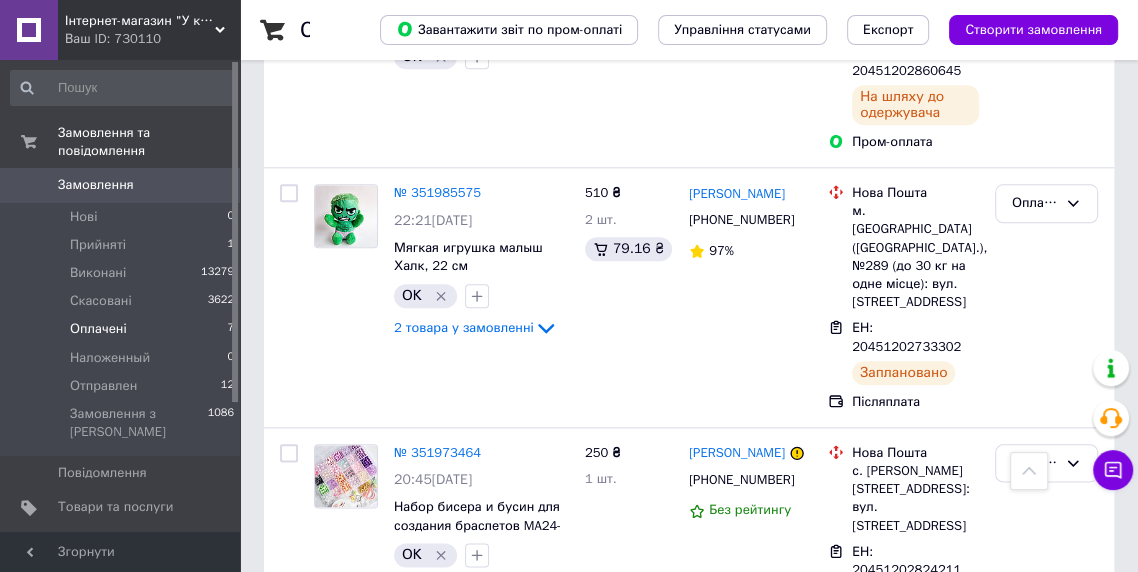 scroll, scrollTop: 1586, scrollLeft: 0, axis: vertical 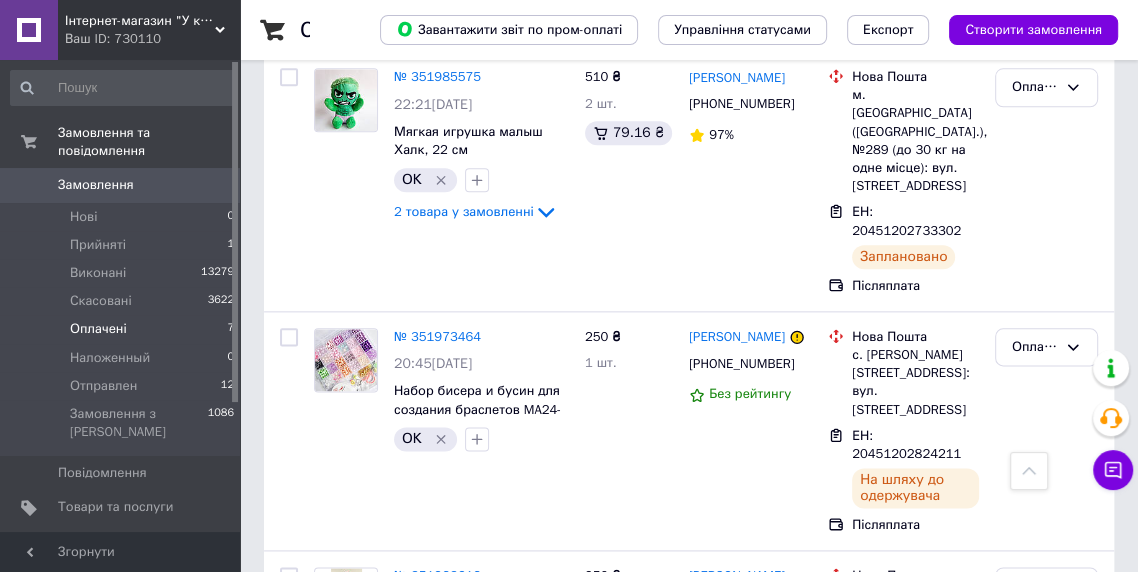 click on "Оплачено" at bounding box center (1046, 431) 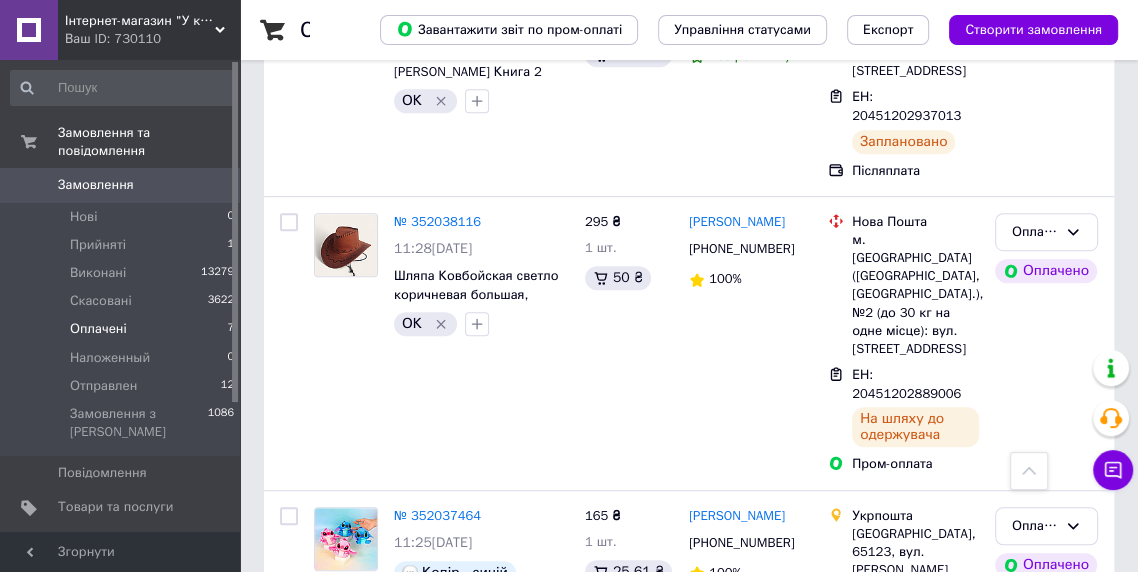 scroll, scrollTop: 670, scrollLeft: 0, axis: vertical 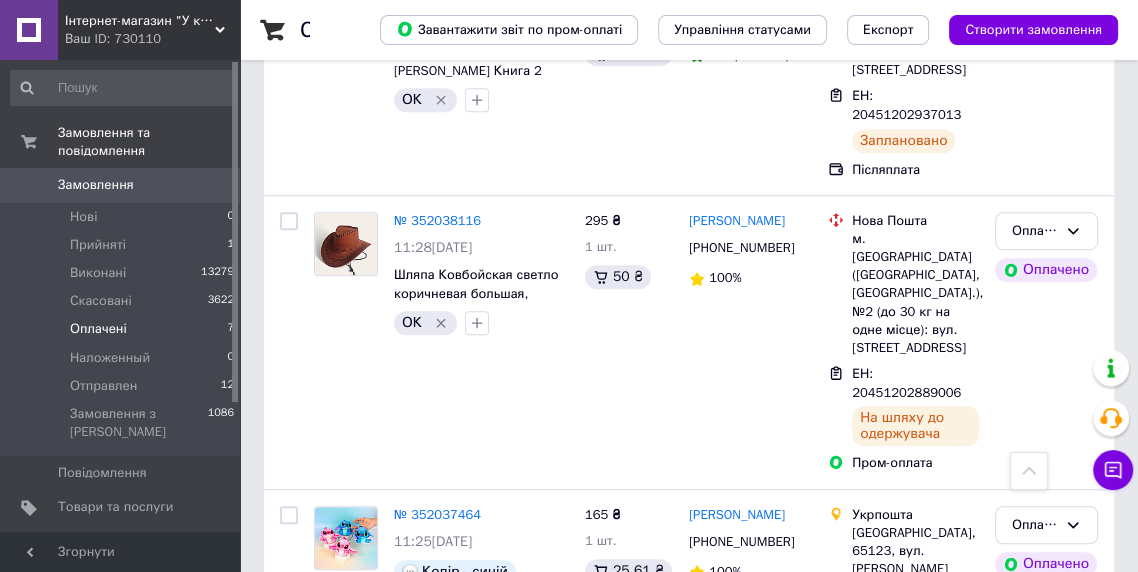 click on "ЕН: 20451202889006" at bounding box center (907, 383) 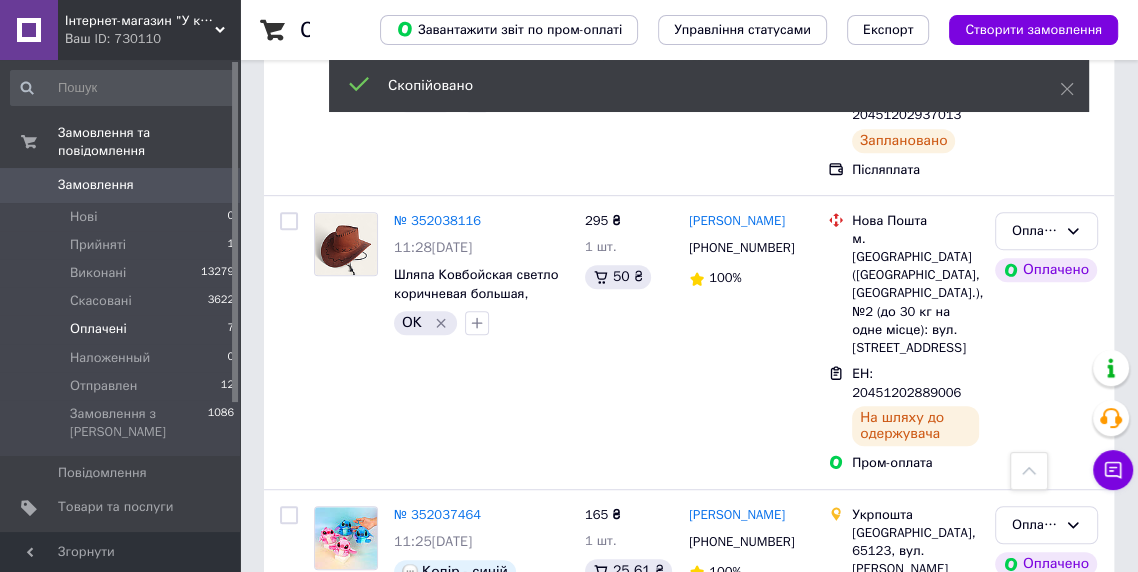 click on "+380504908887" at bounding box center [741, 247] 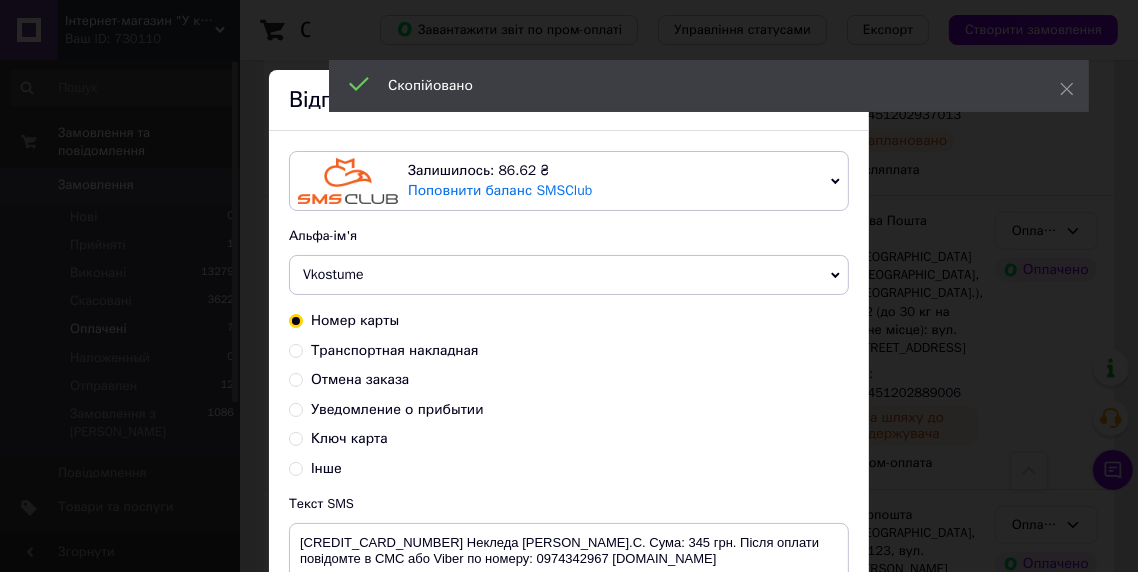 click on "Транспортная накладная" at bounding box center (395, 350) 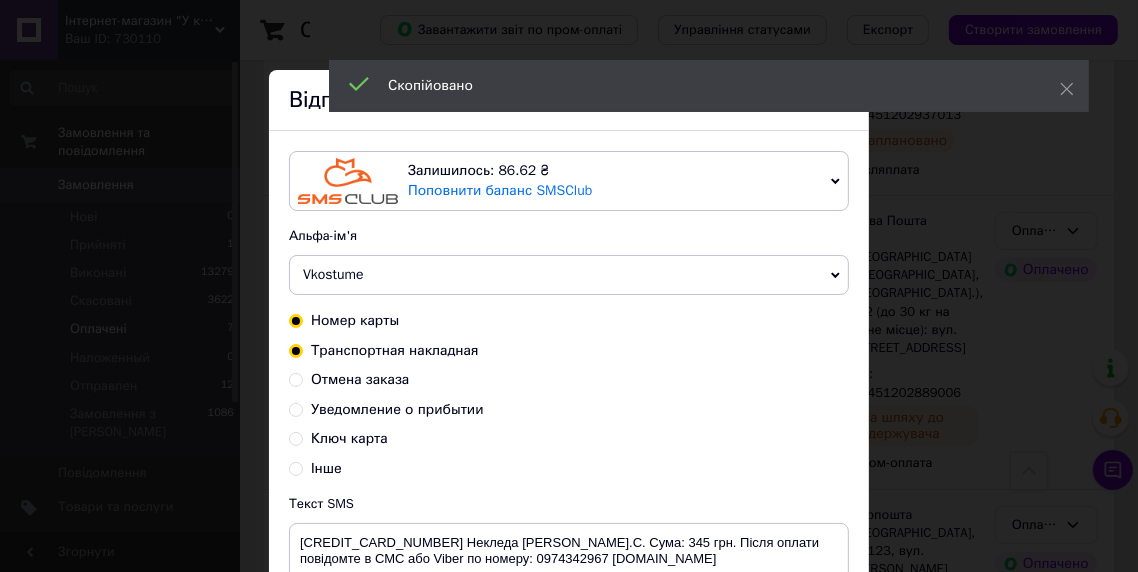 radio on "true" 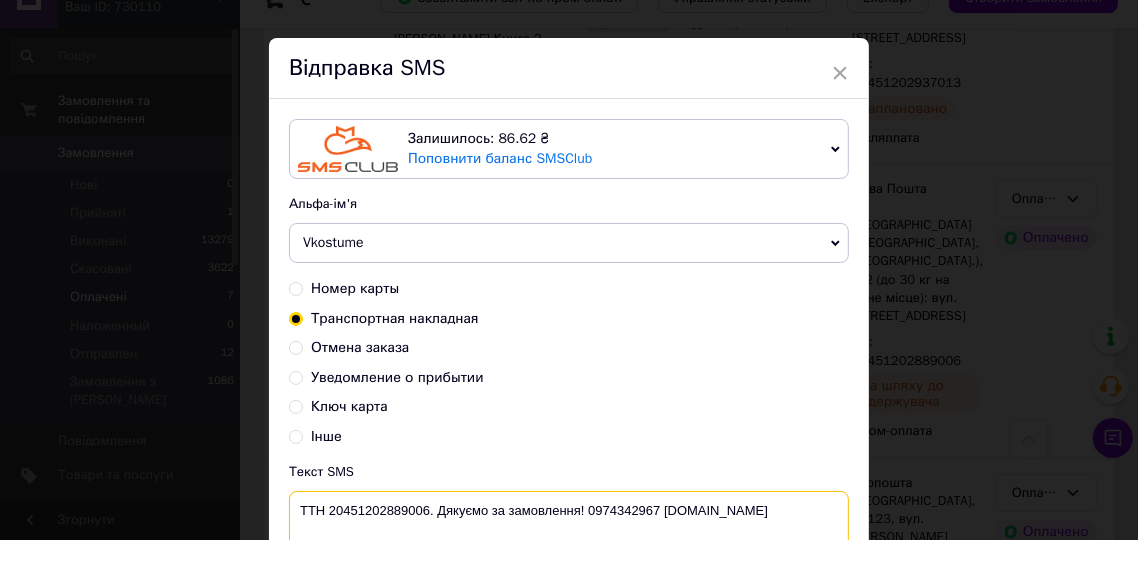 scroll, scrollTop: 670, scrollLeft: 0, axis: vertical 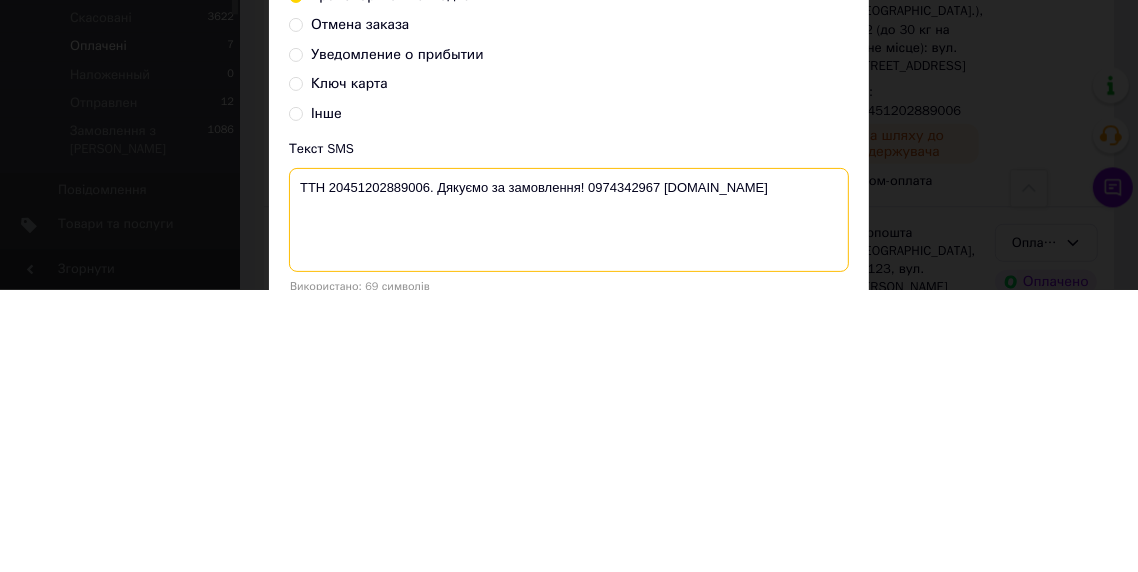 type on "ТТН 20451202889006. Дякуємо за замовлення! 0974342967 vkostume.com.ua" 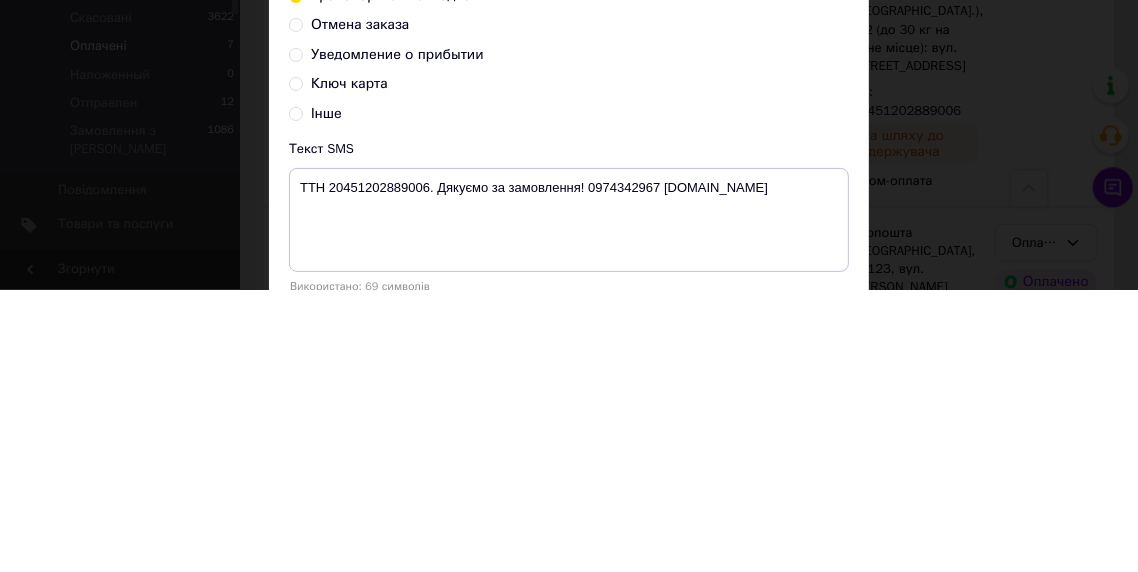 click on "Інше" at bounding box center (569, 397) 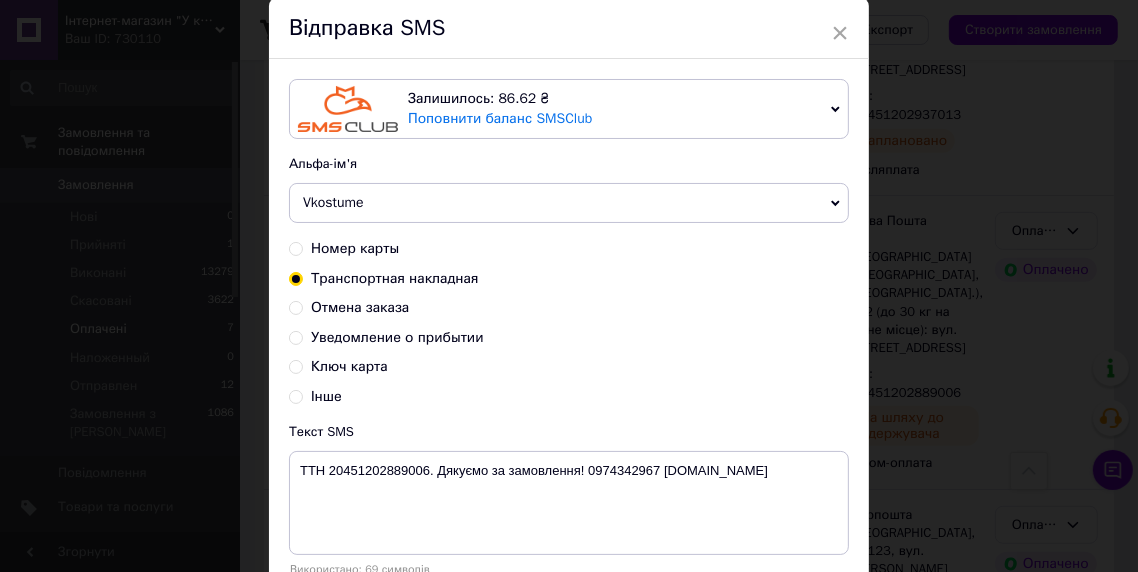 scroll, scrollTop: 217, scrollLeft: 0, axis: vertical 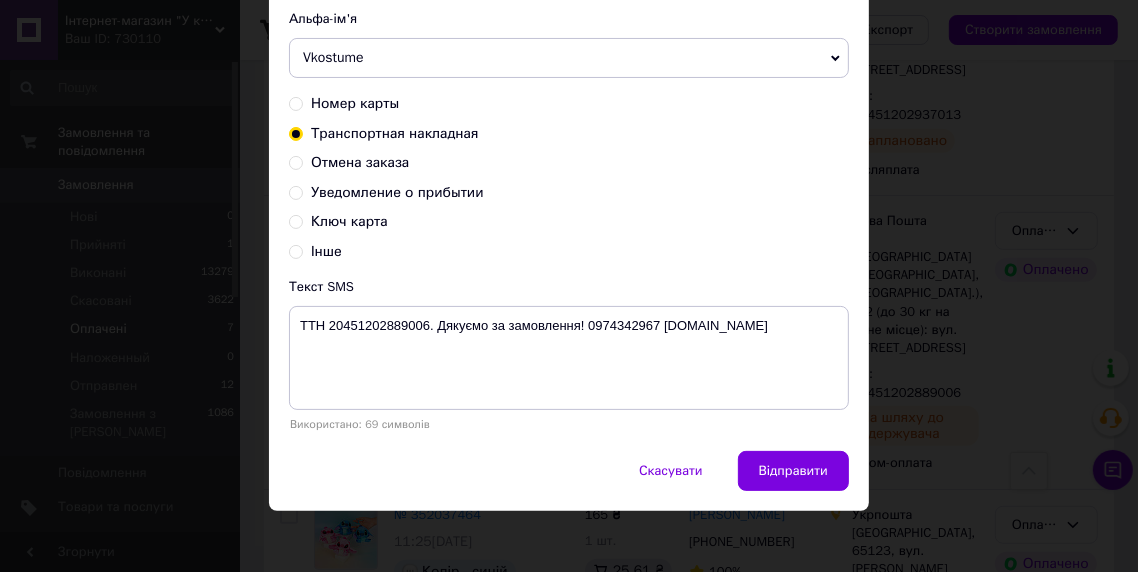 click on "Відправити" at bounding box center [793, 471] 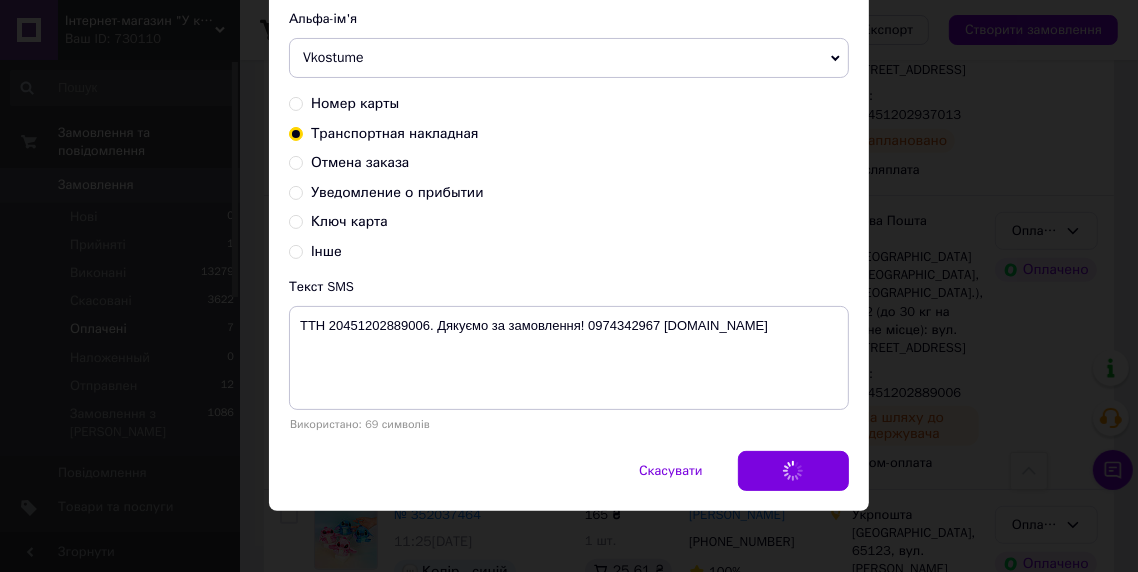 scroll, scrollTop: 0, scrollLeft: 0, axis: both 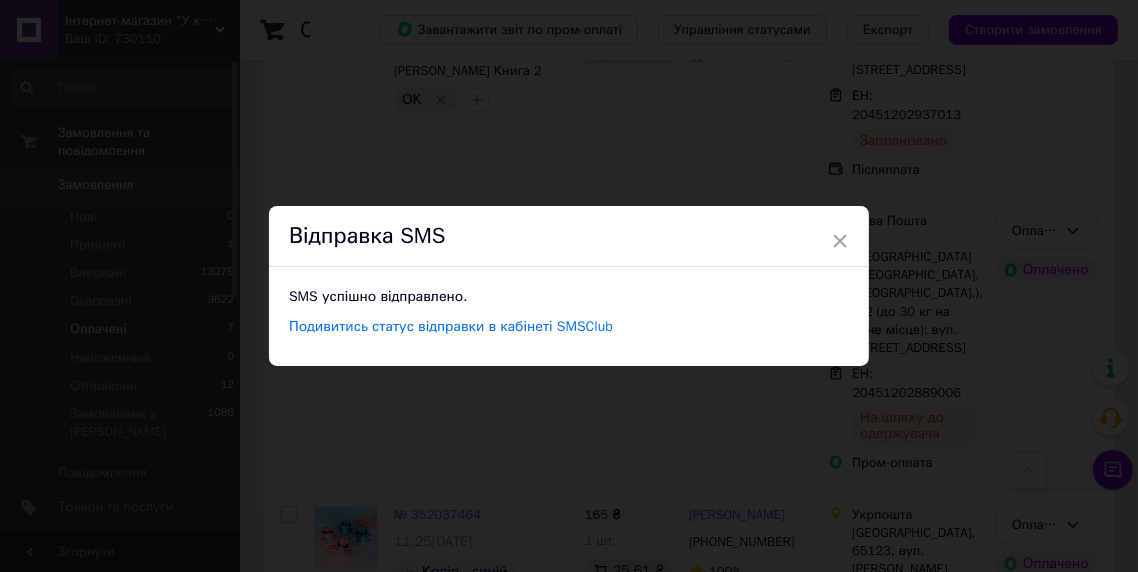 click on "× Відправка SMS SMS успішно відправлено. Подивитись статус відправки в кабінеті SMSClub" at bounding box center (569, 286) 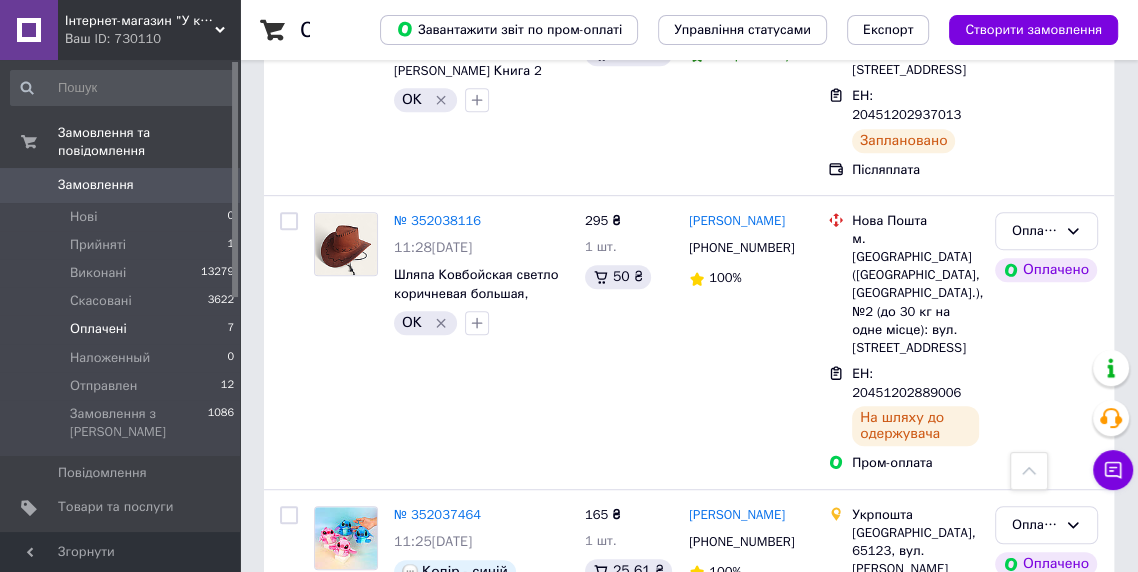 click 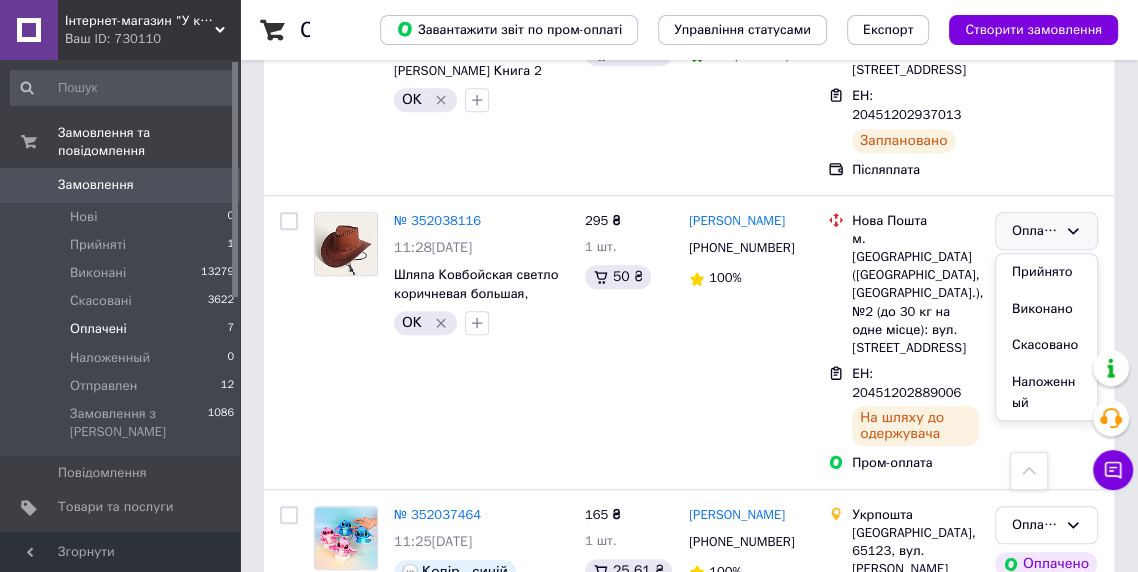 scroll, scrollTop: 78, scrollLeft: 0, axis: vertical 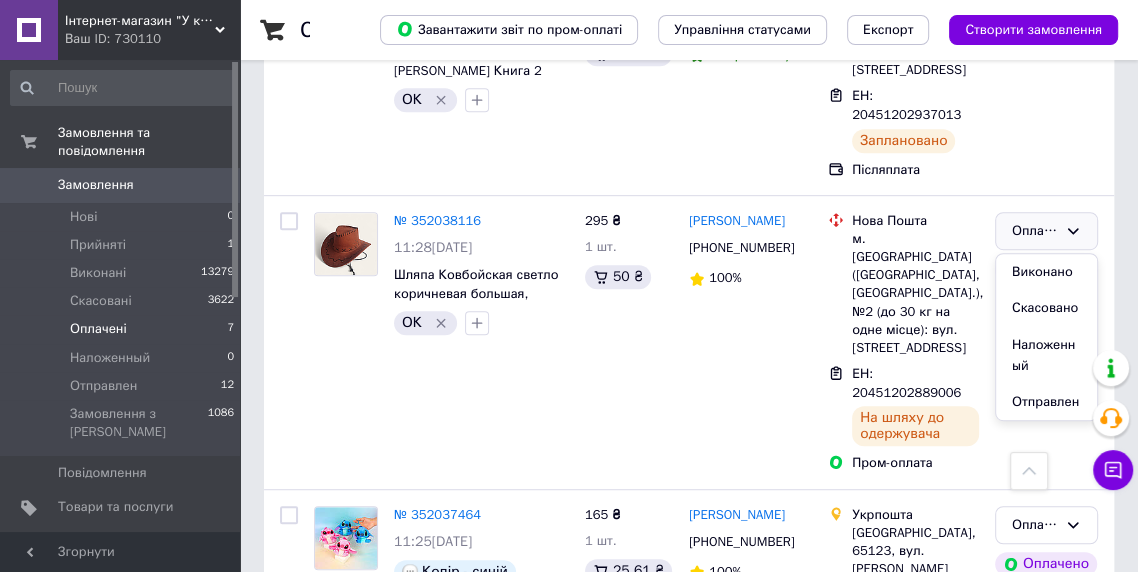 click on "Отправлен" at bounding box center (1046, 402) 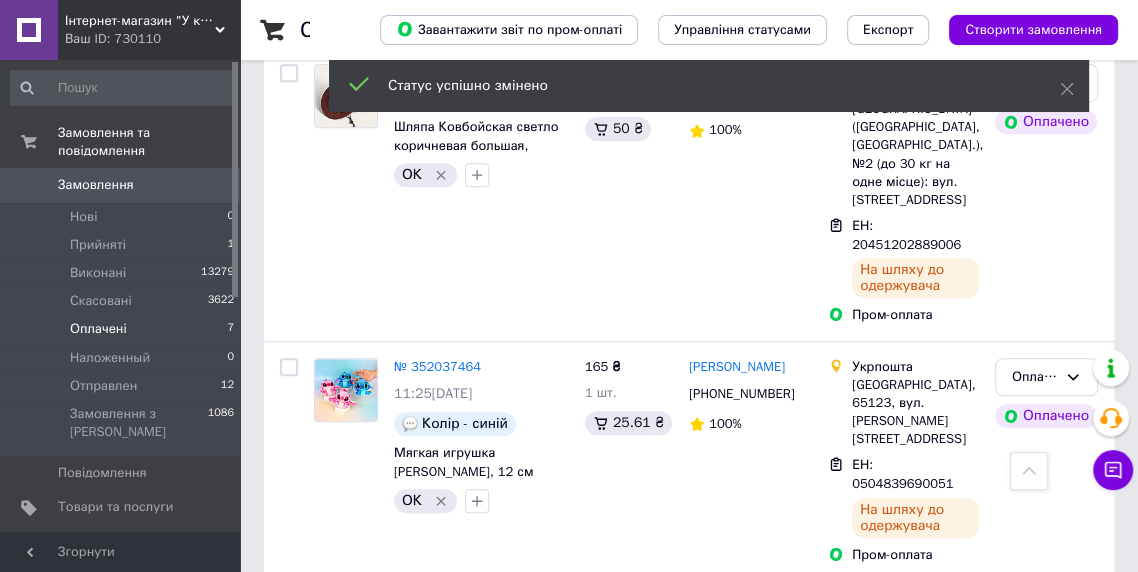 scroll, scrollTop: 825, scrollLeft: 0, axis: vertical 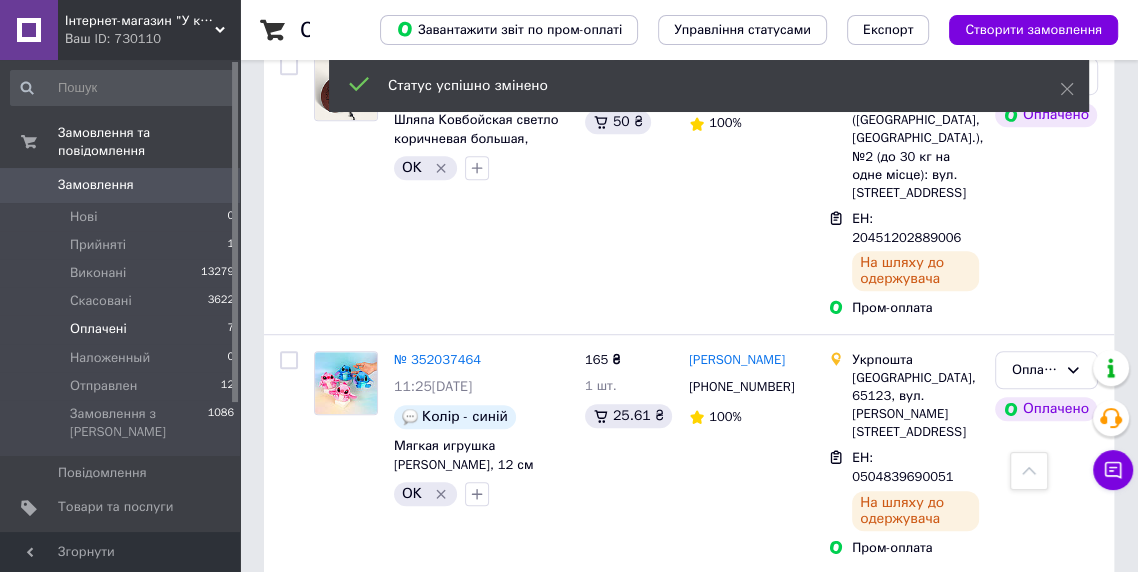 click on "ЕН: 0504839690051" at bounding box center [915, 467] 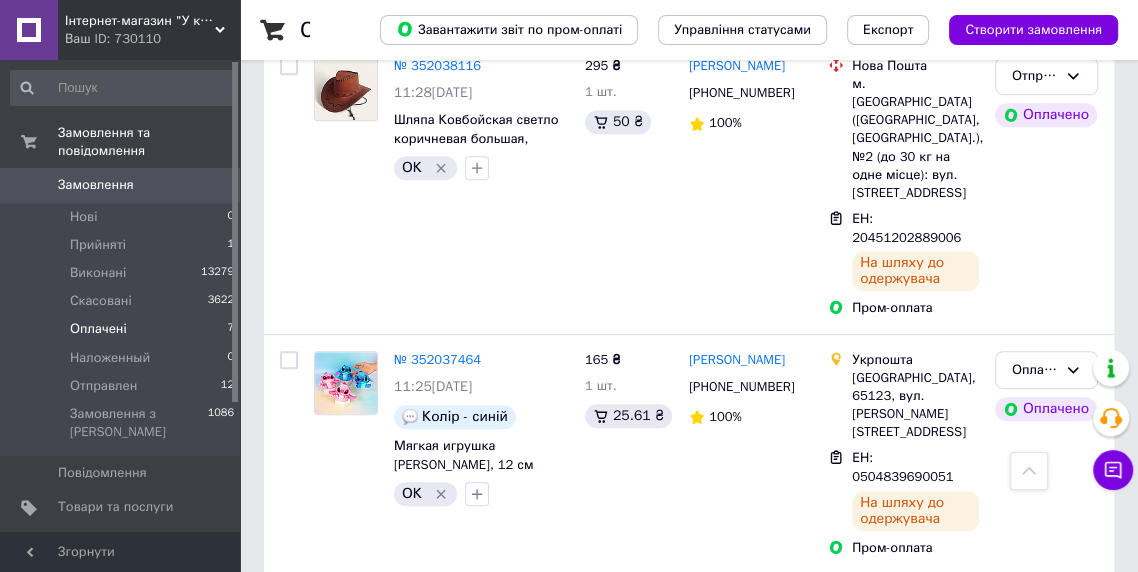 click 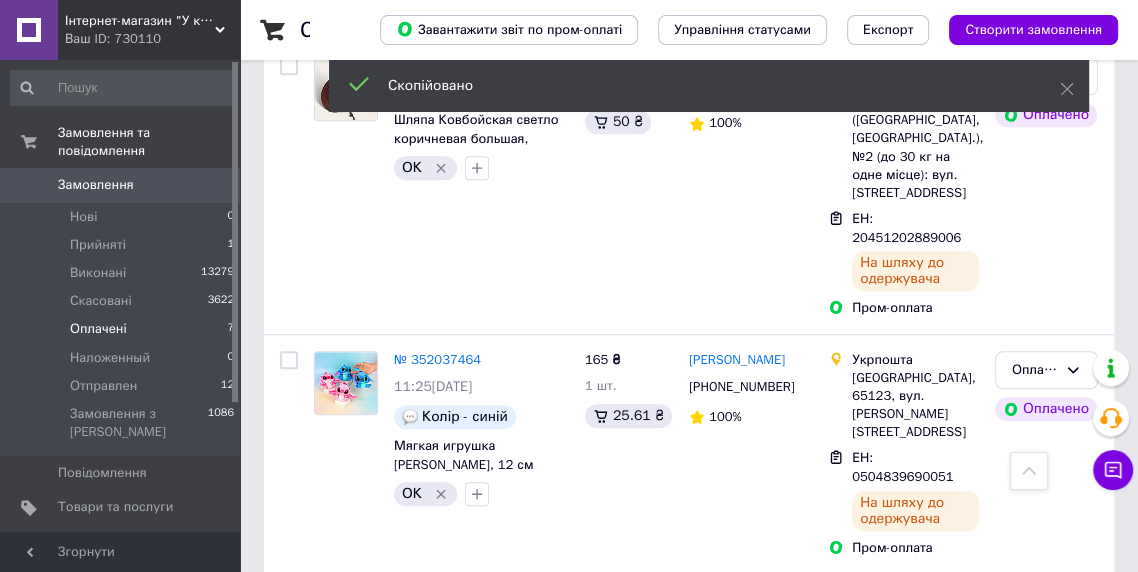 click on "+380682532803" at bounding box center [741, 386] 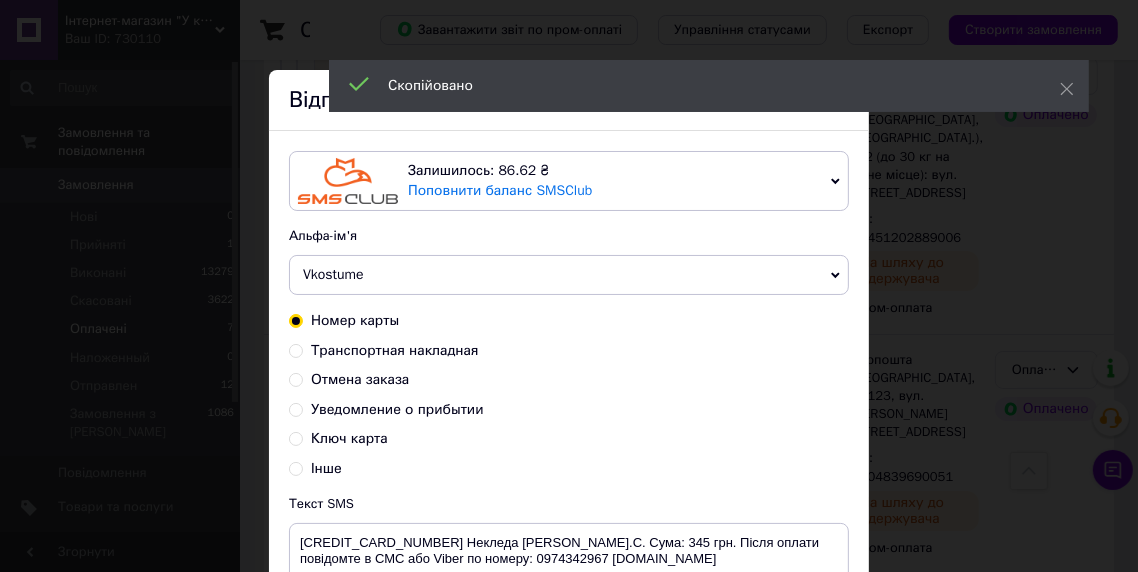 click on "Транспортная накладная" at bounding box center [395, 350] 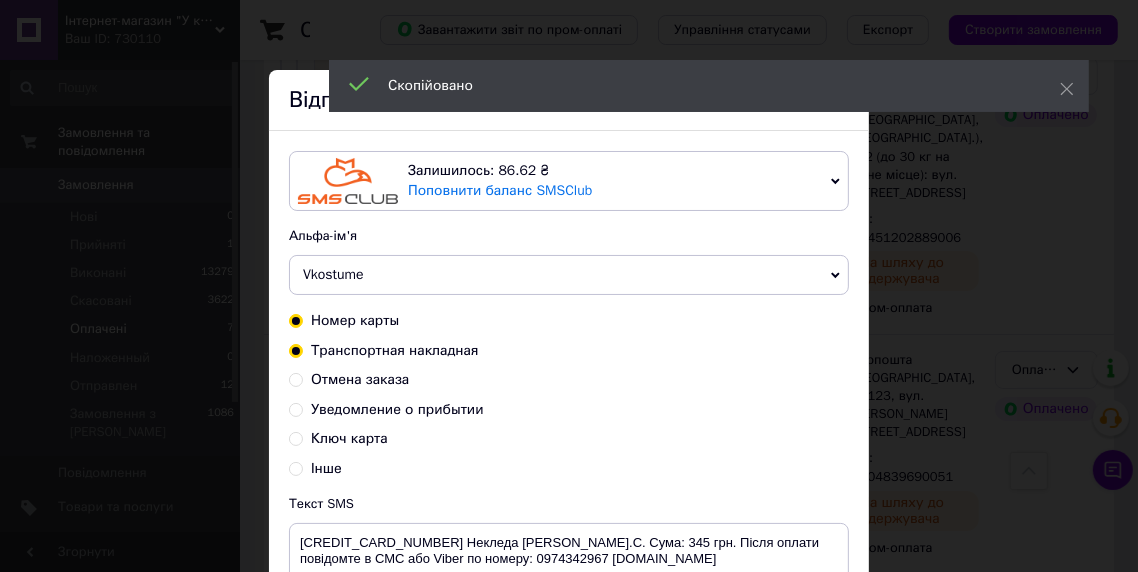 radio on "true" 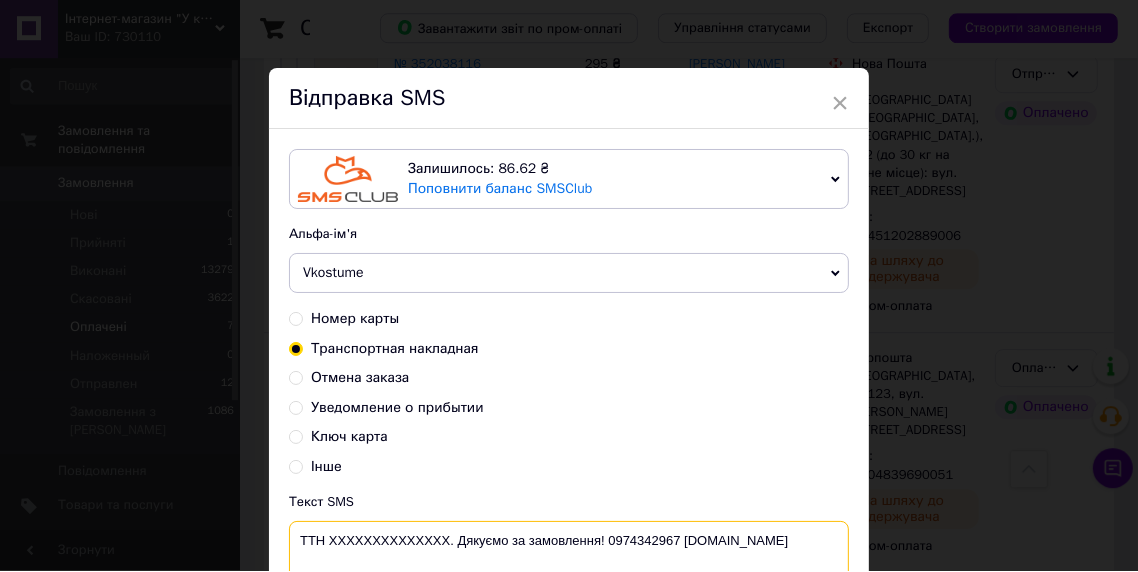 scroll, scrollTop: 825, scrollLeft: 0, axis: vertical 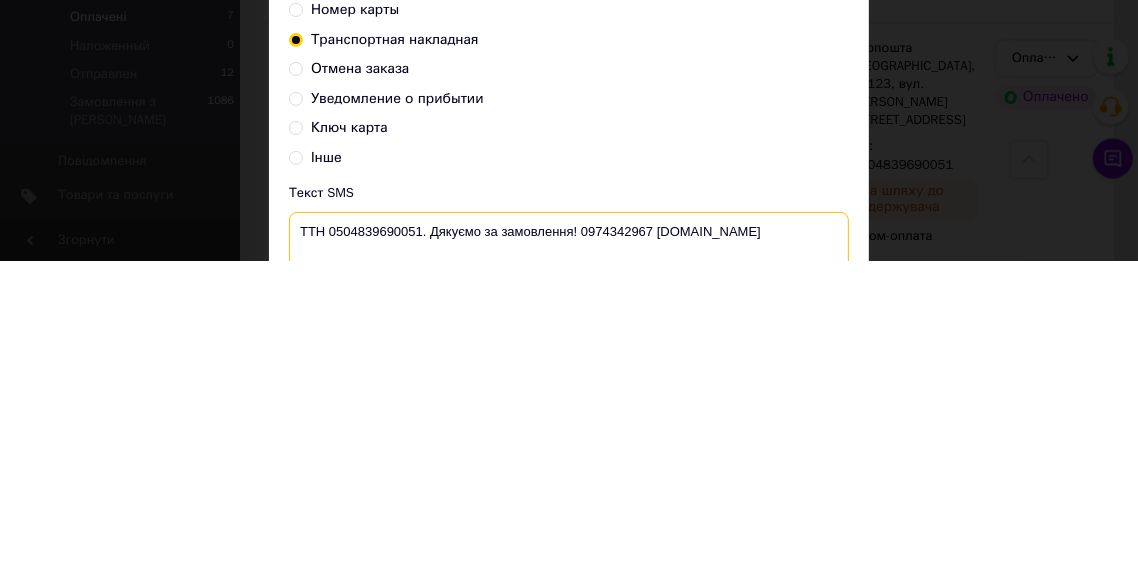 type on "ТТН 0504839690051. Дякуємо за замовлення! 0974342967 vkostume.com.ua" 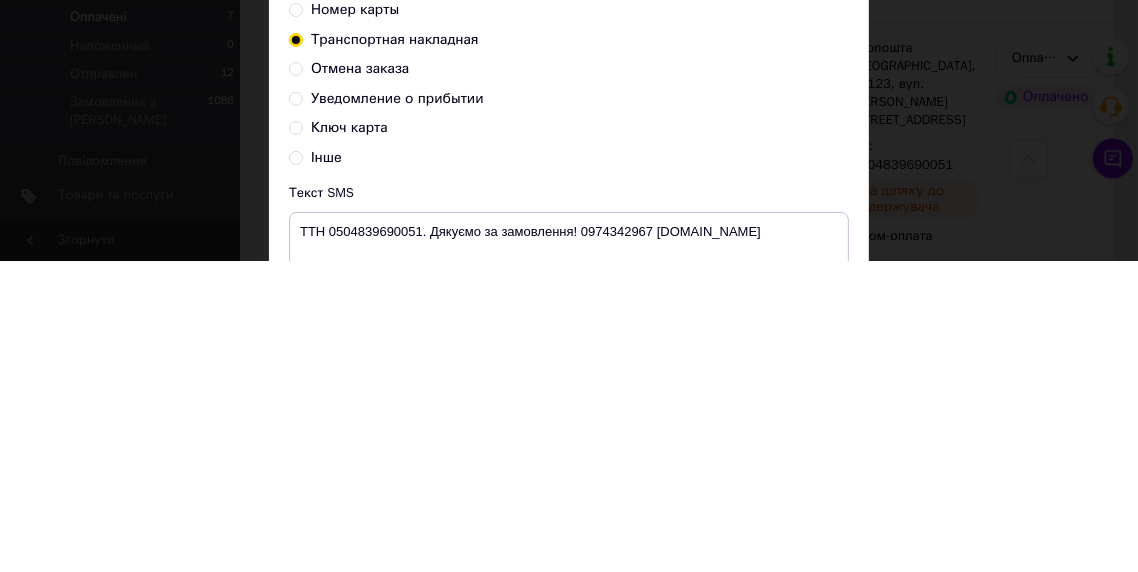 click on "Інше" at bounding box center (569, 469) 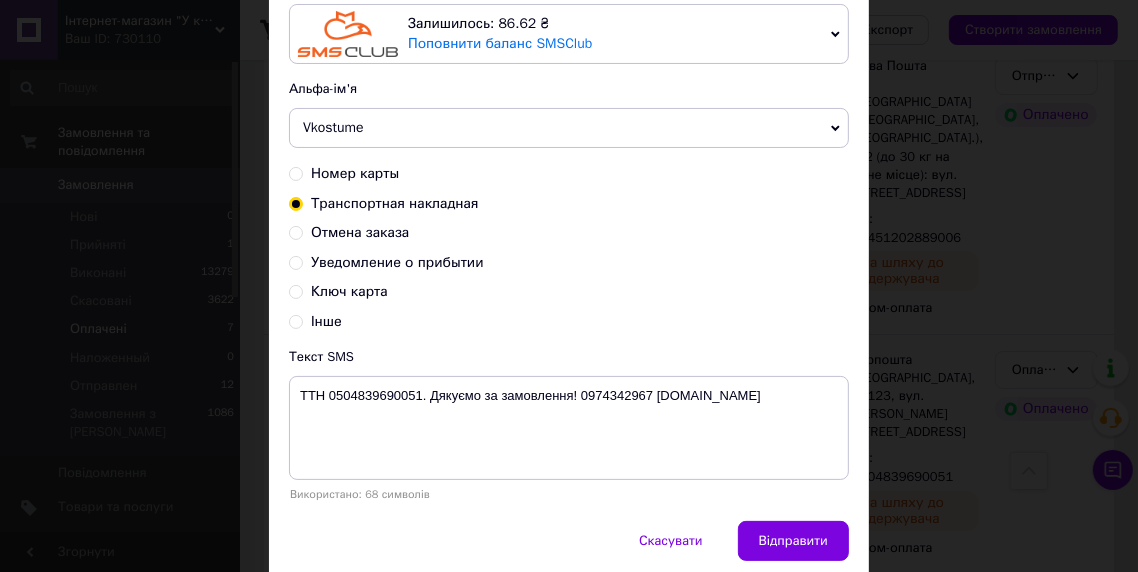 scroll, scrollTop: 217, scrollLeft: 0, axis: vertical 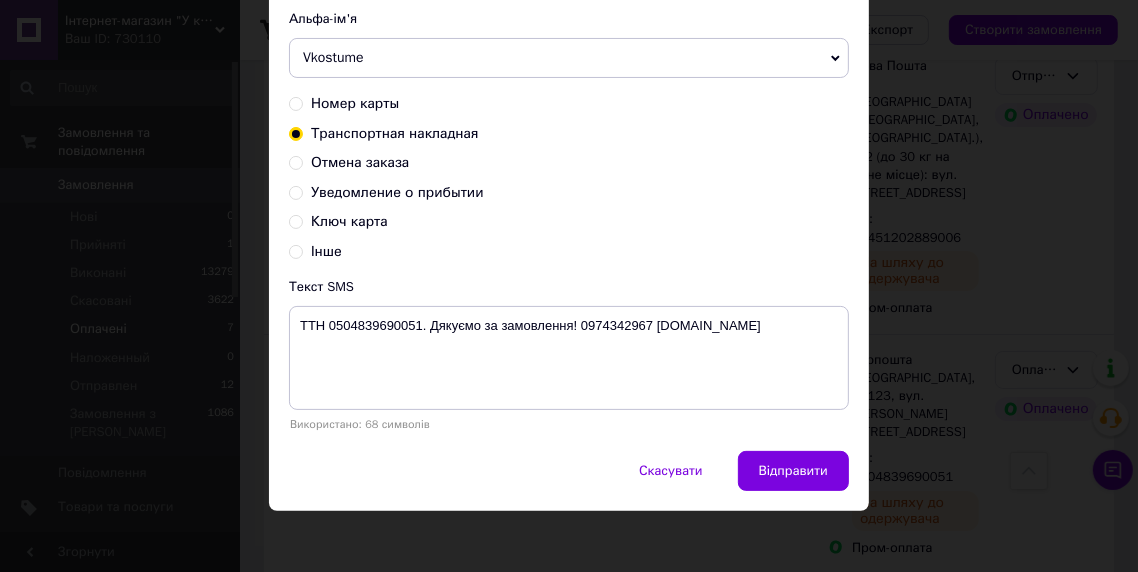 click on "Відправити" at bounding box center [793, 471] 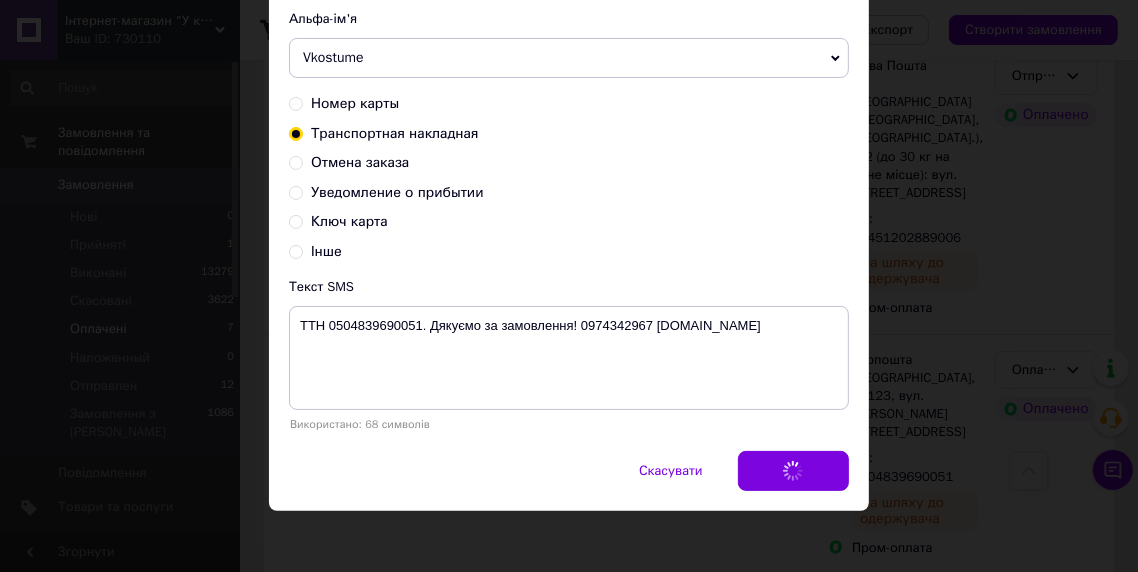 scroll, scrollTop: 0, scrollLeft: 0, axis: both 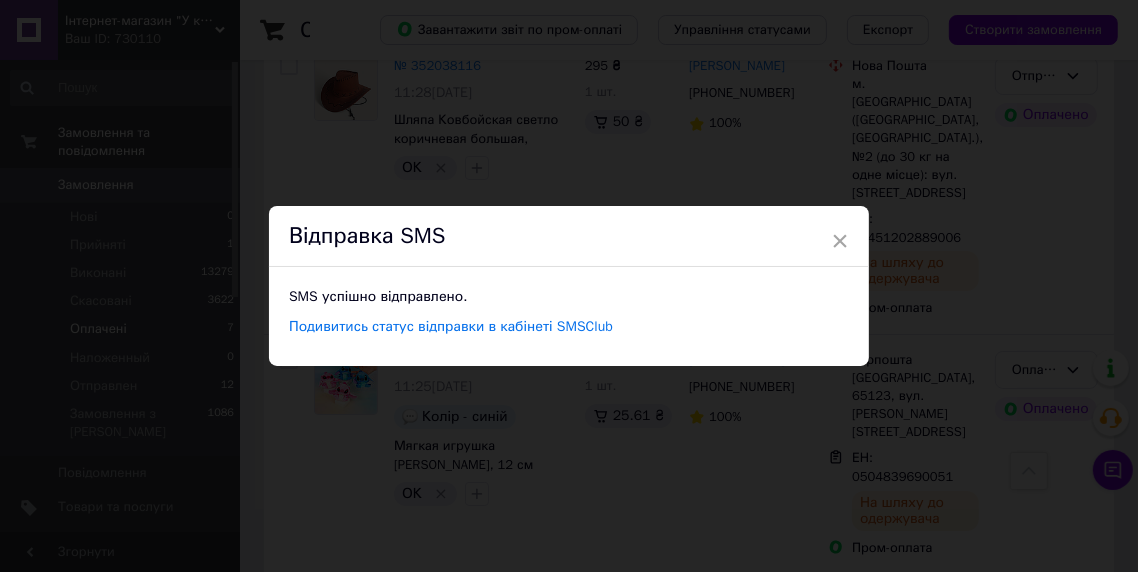click on "× Відправка SMS SMS успішно відправлено. Подивитись статус відправки в кабінеті SMSClub" at bounding box center (569, 286) 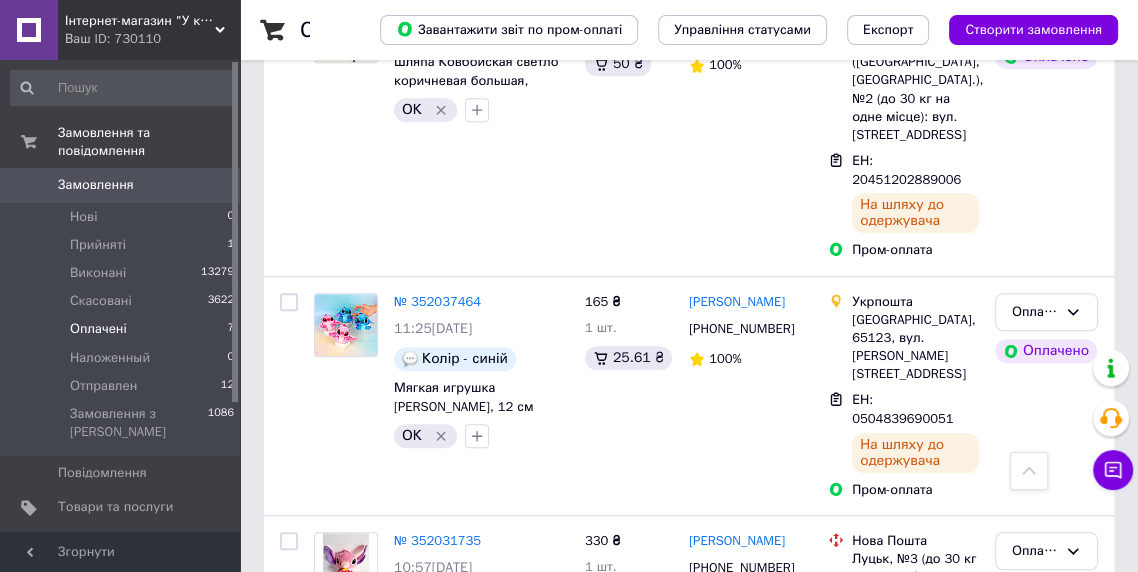 scroll, scrollTop: 884, scrollLeft: 0, axis: vertical 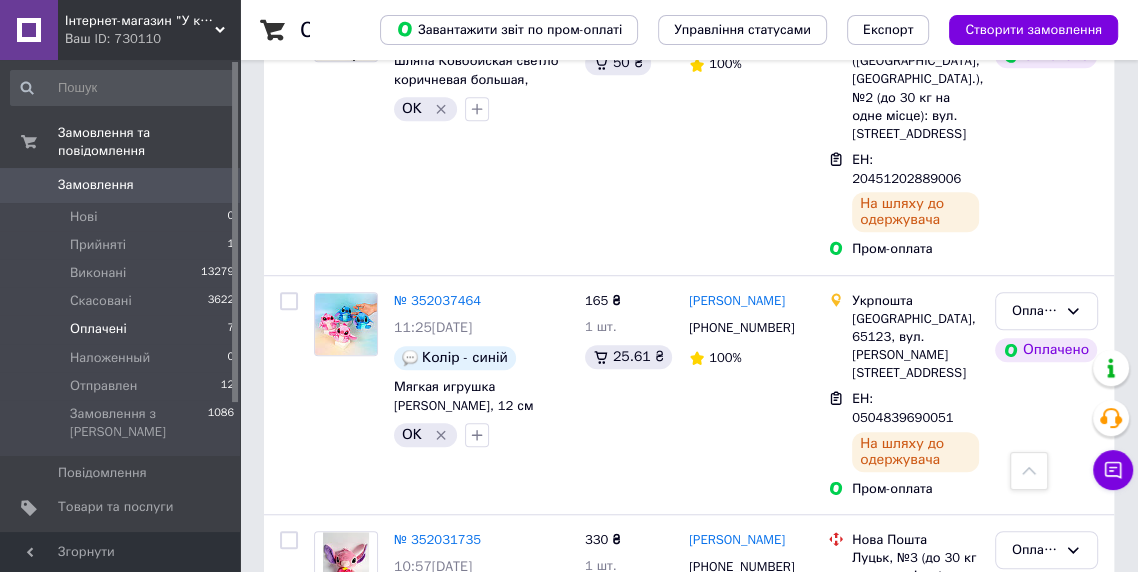 click on "Оплачено" at bounding box center (1034, 311) 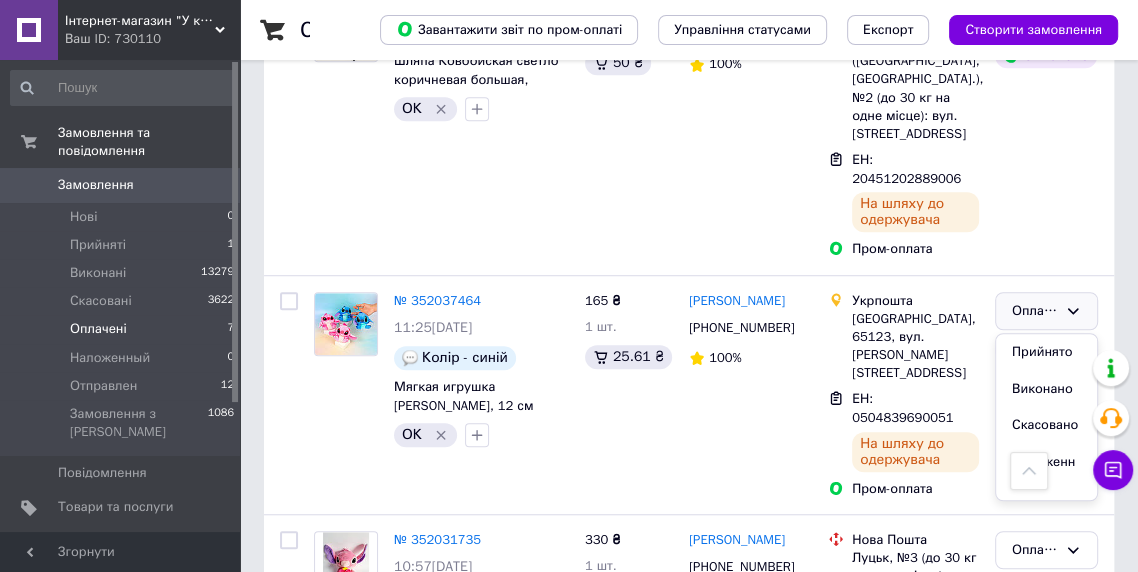 scroll, scrollTop: 78, scrollLeft: 0, axis: vertical 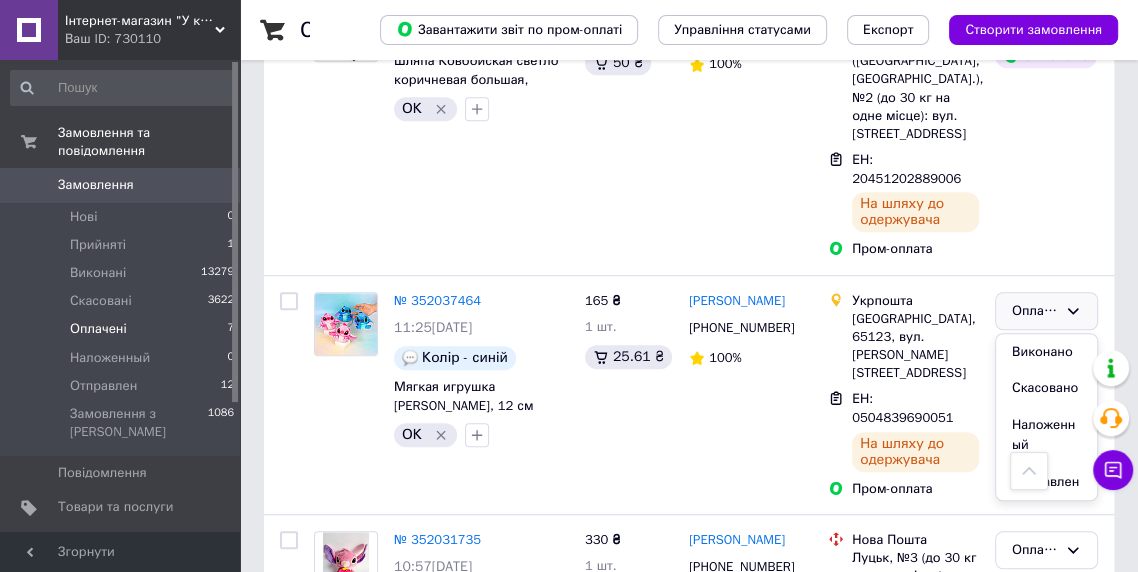 click on "Отправлен" at bounding box center [1046, 482] 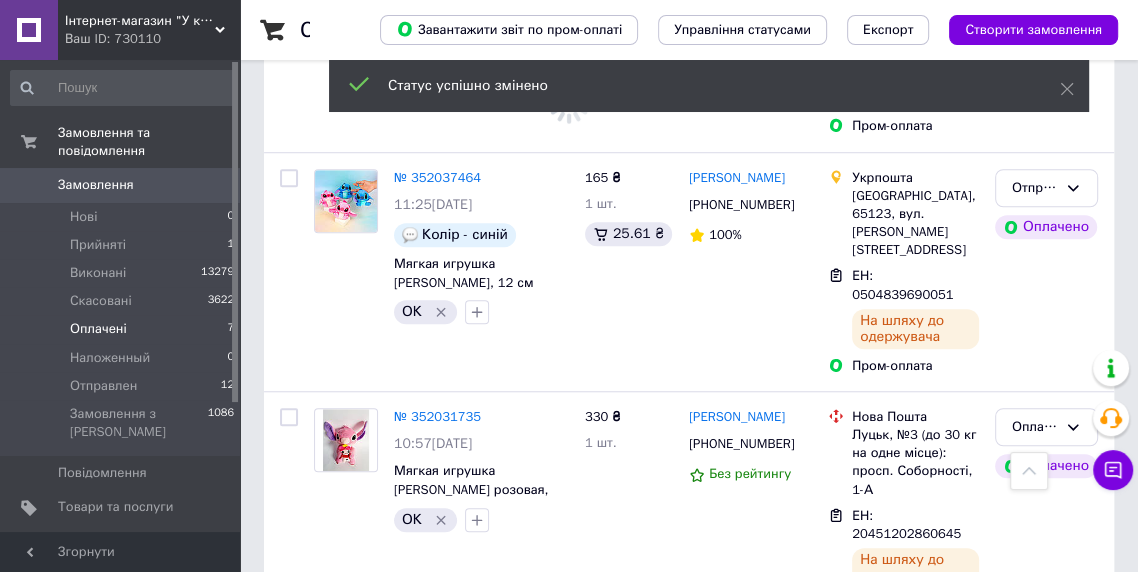 scroll, scrollTop: 1071, scrollLeft: 0, axis: vertical 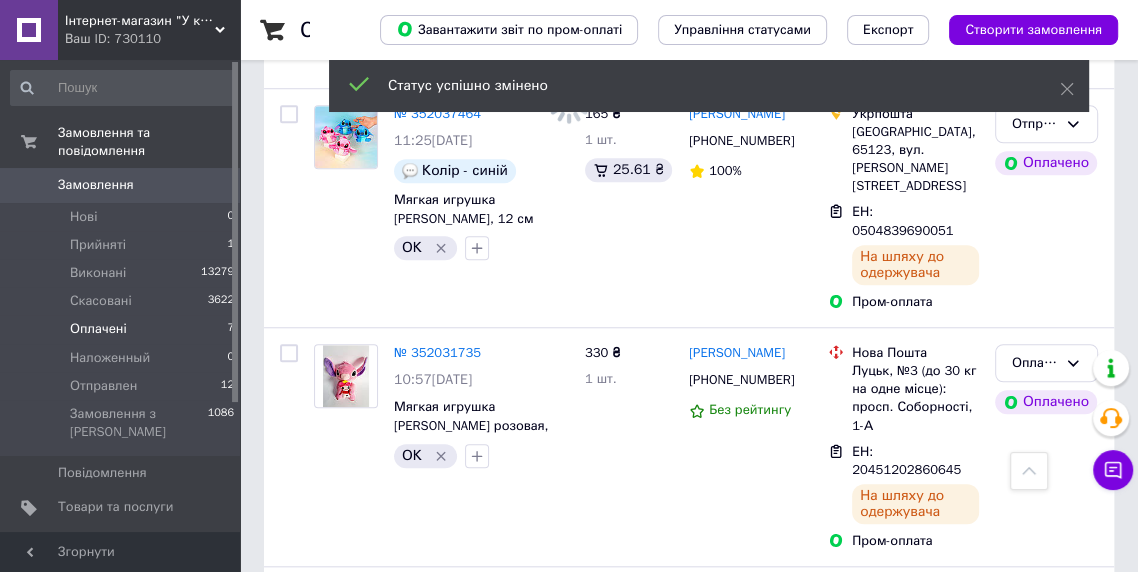 click on "Оплачено Оплачено" at bounding box center [1046, 447] 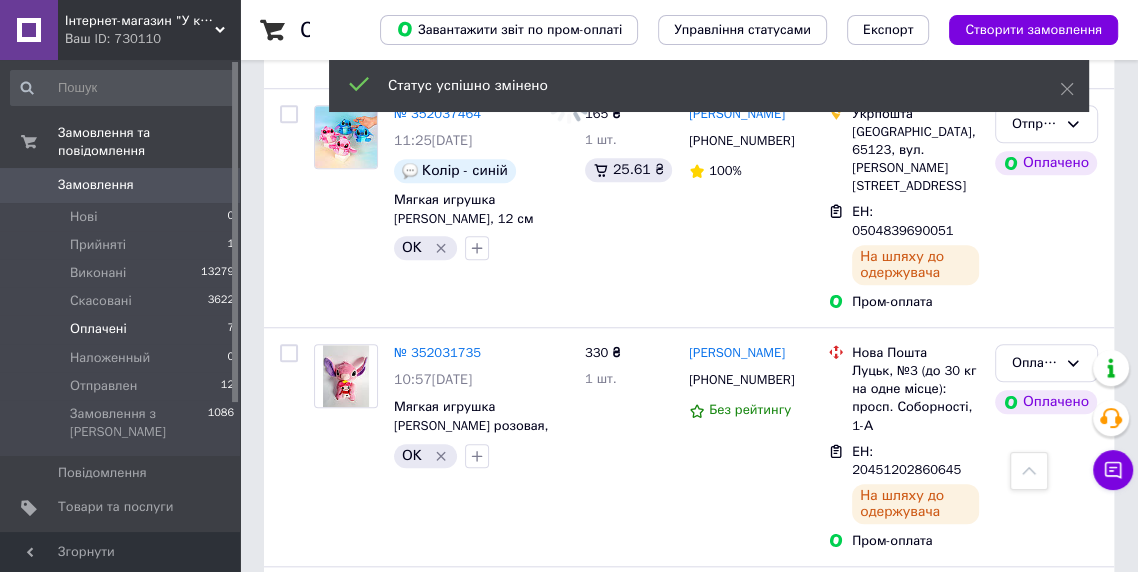 click 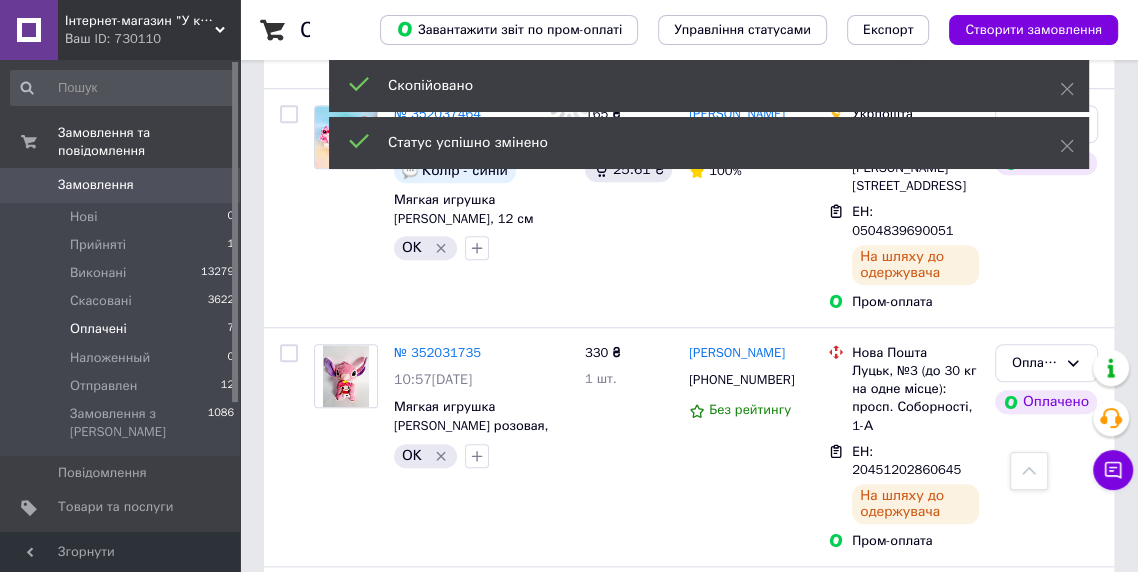 scroll, scrollTop: 796, scrollLeft: 0, axis: vertical 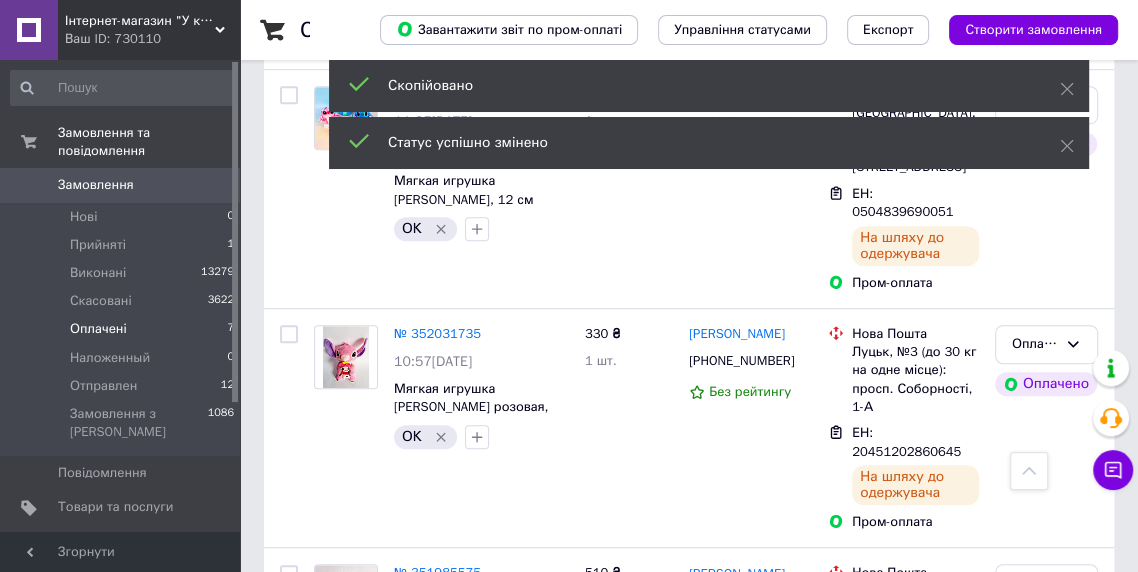 click on "+380931871644" at bounding box center (741, 360) 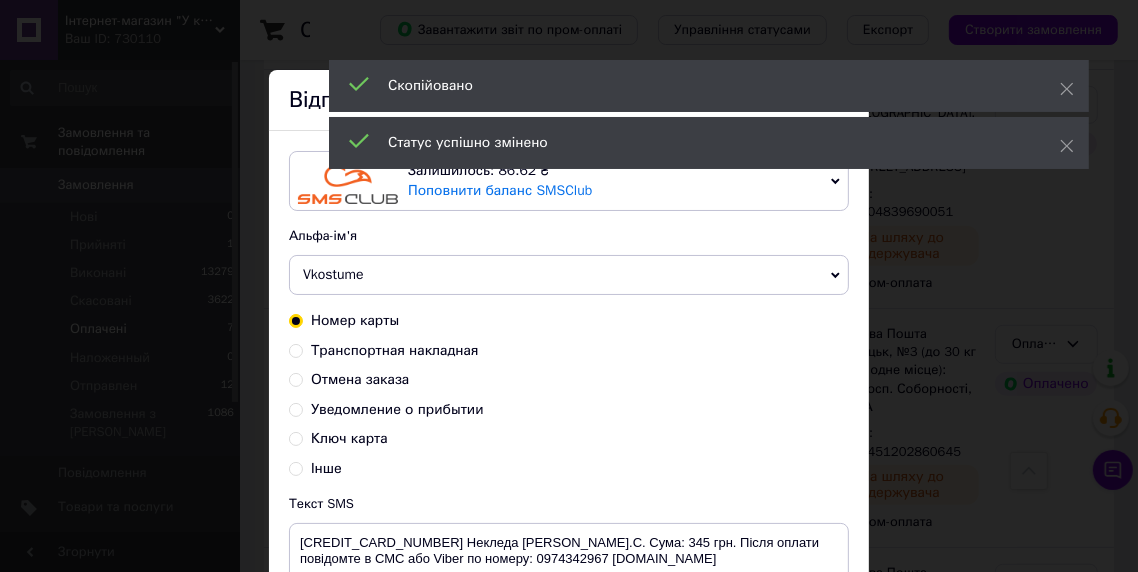 click on "Транспортная накладная" at bounding box center [395, 350] 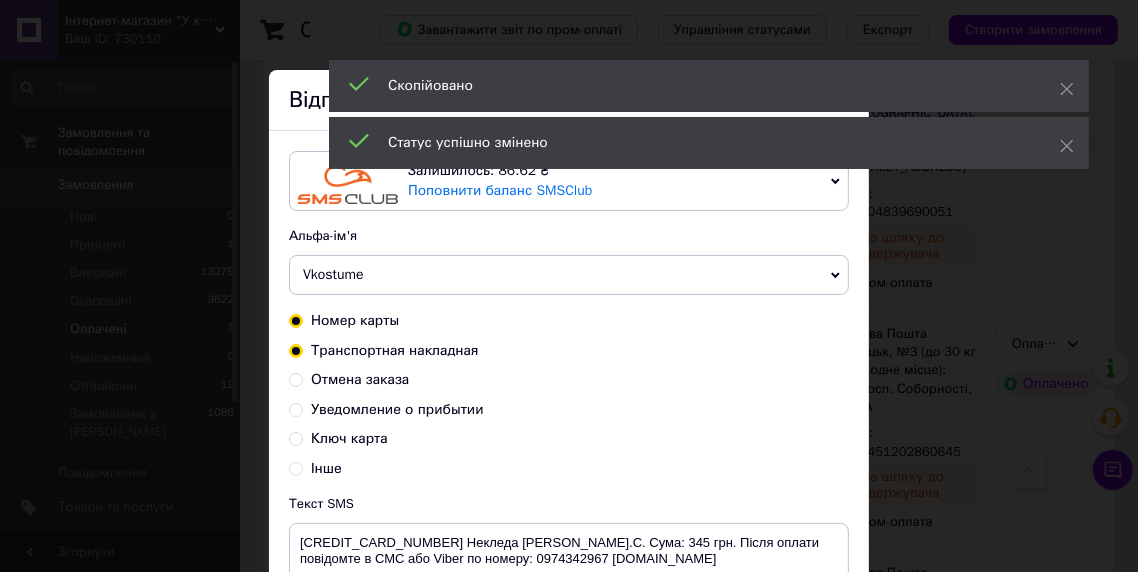 radio on "true" 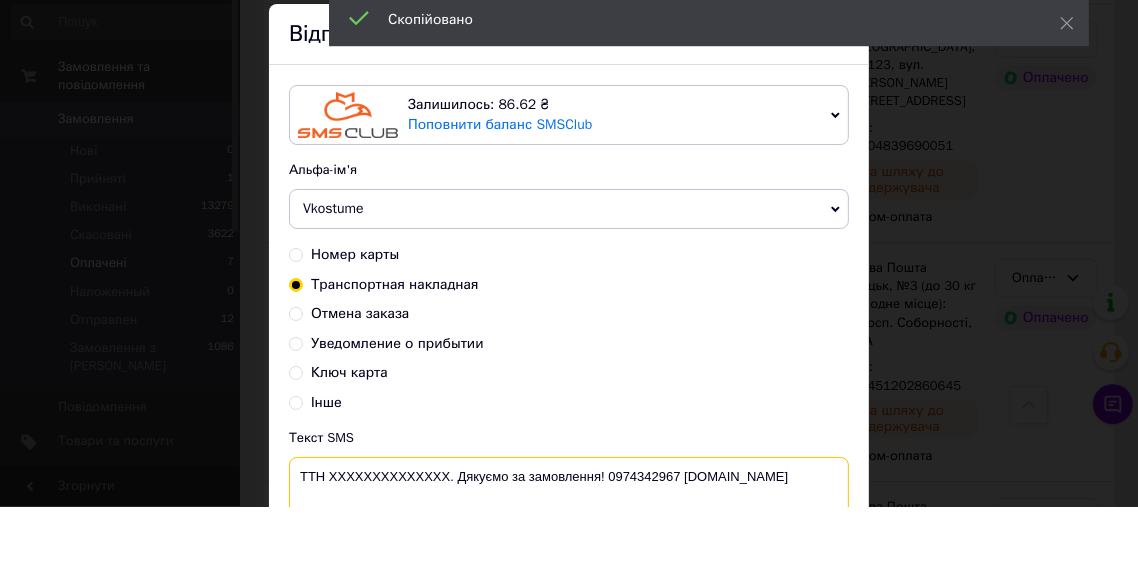 scroll, scrollTop: 796, scrollLeft: 0, axis: vertical 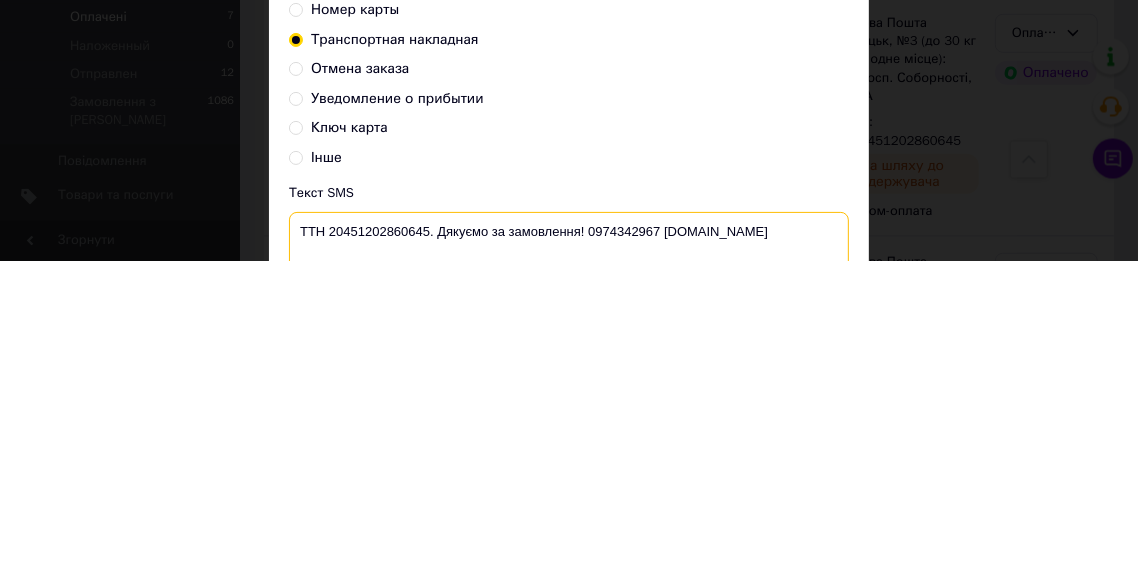 type on "ТТН 20451202860645. Дякуємо за замовлення! 0974342967 vkostume.com.ua" 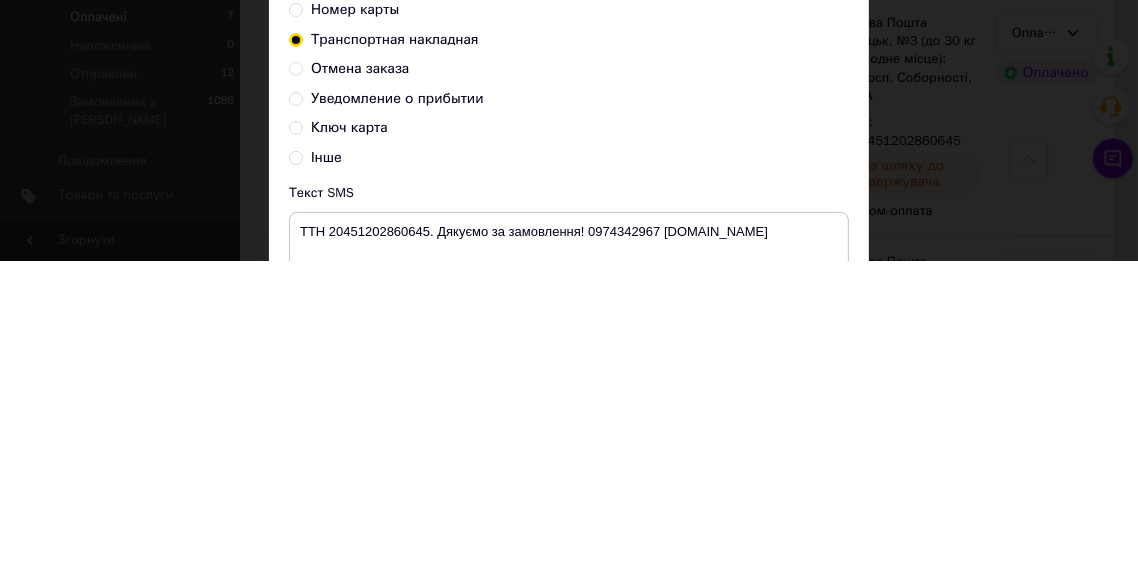 click on "Інше" at bounding box center [569, 469] 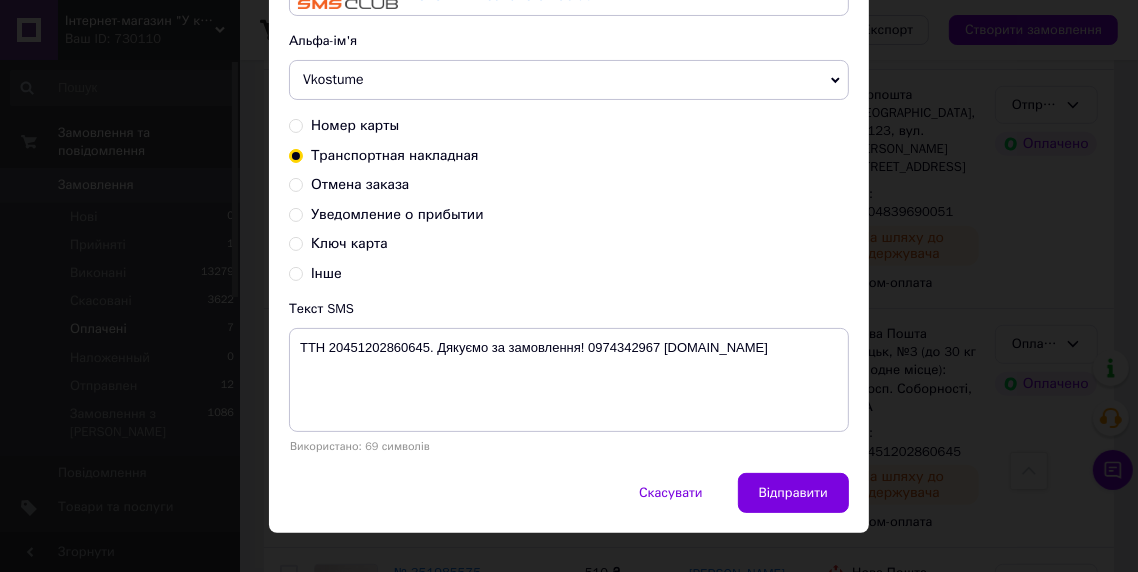 scroll, scrollTop: 217, scrollLeft: 0, axis: vertical 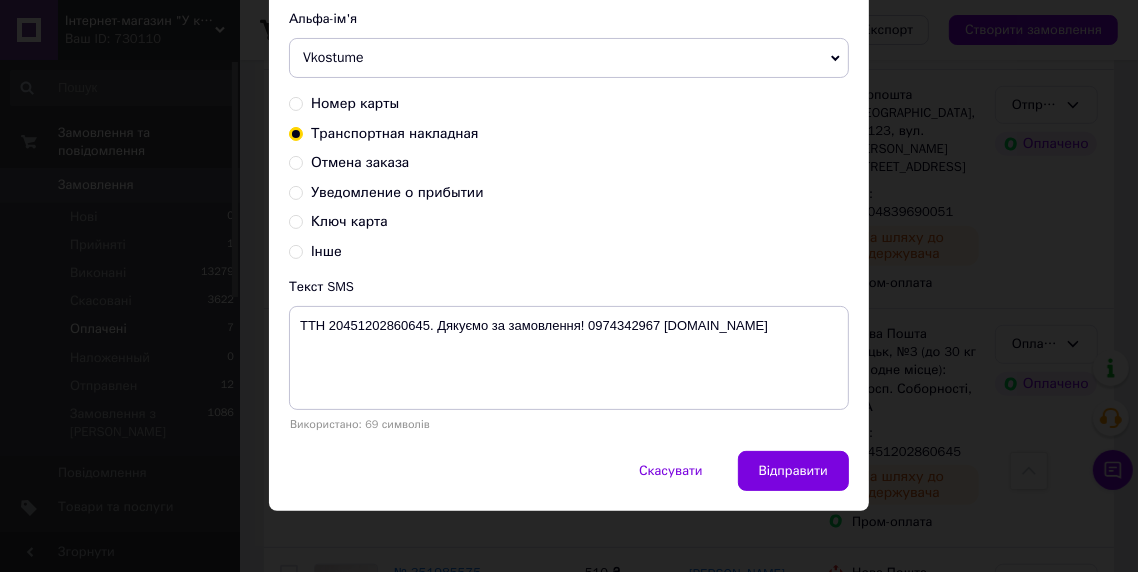 click on "Відправити" at bounding box center (793, 471) 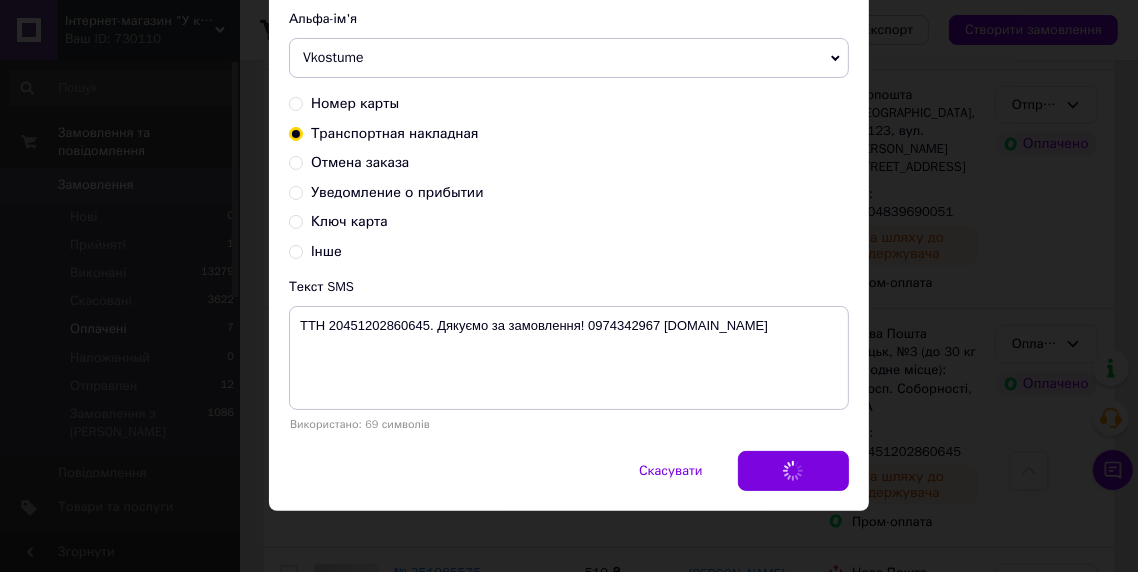 scroll, scrollTop: 0, scrollLeft: 0, axis: both 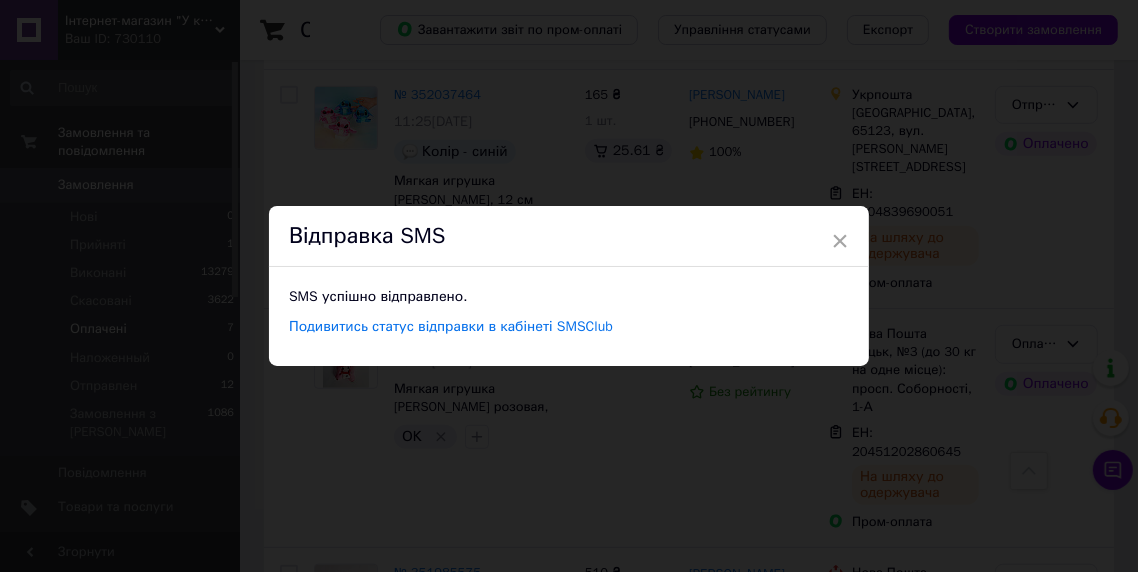 click on "× Відправка SMS SMS успішно відправлено. Подивитись статус відправки в кабінеті SMSClub" at bounding box center [569, 286] 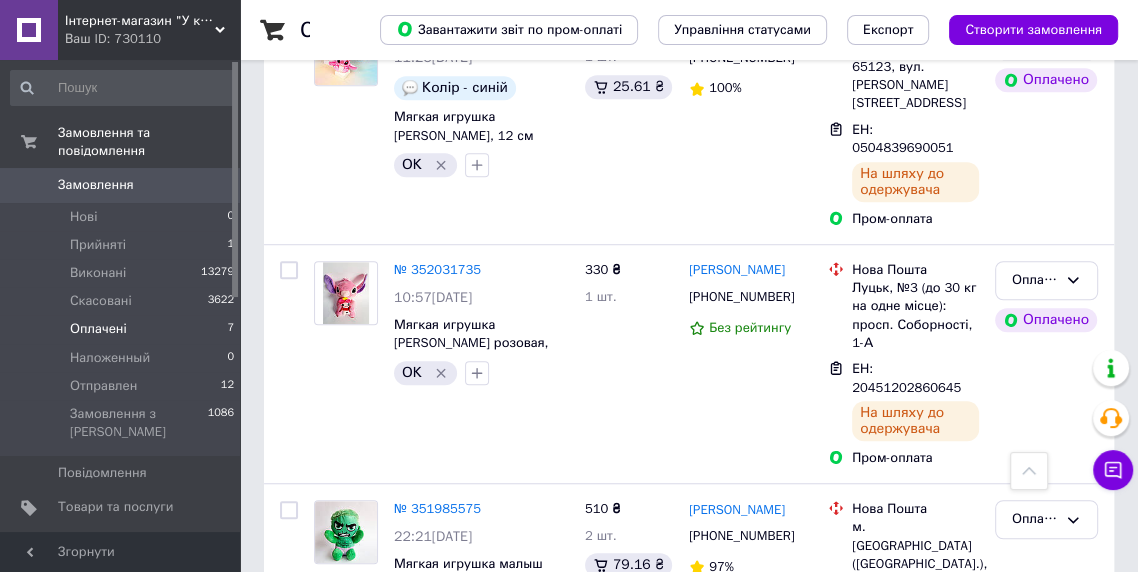 scroll, scrollTop: 874, scrollLeft: 0, axis: vertical 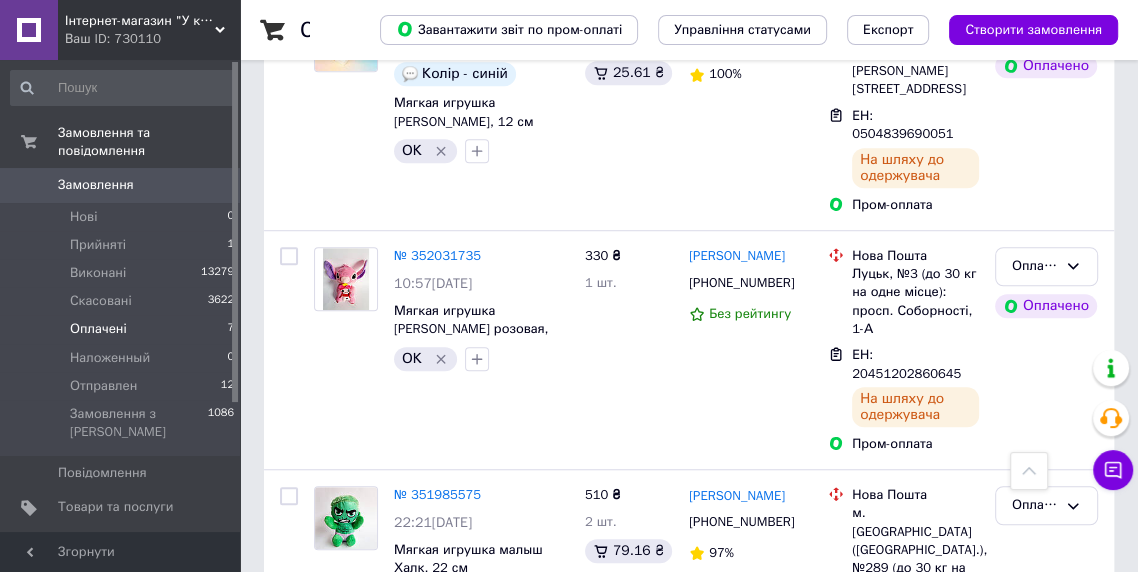 click on "Оплачено" at bounding box center [1034, 266] 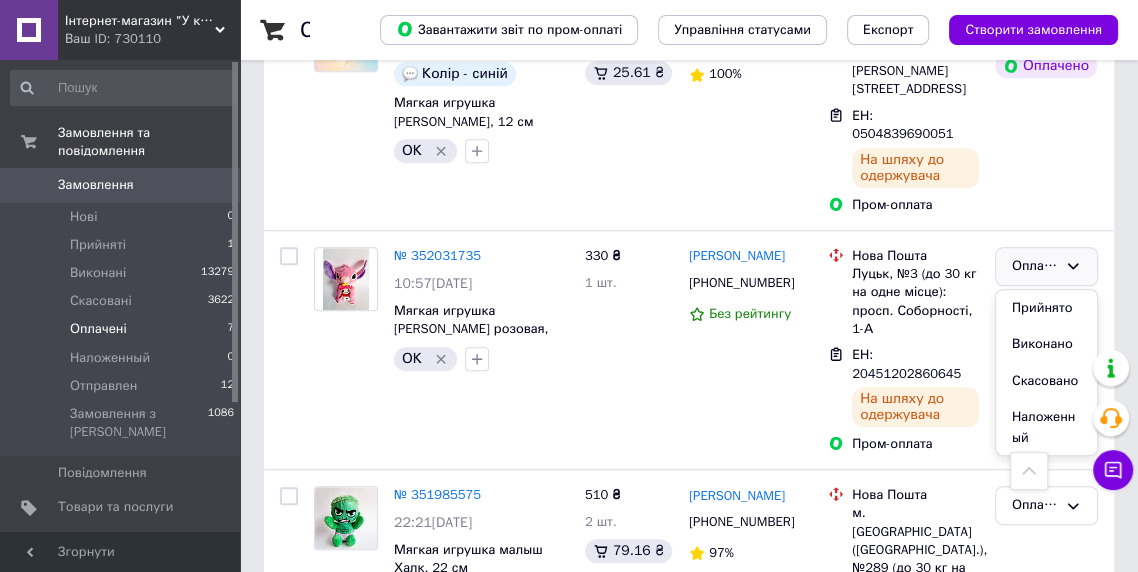 scroll, scrollTop: 78, scrollLeft: 0, axis: vertical 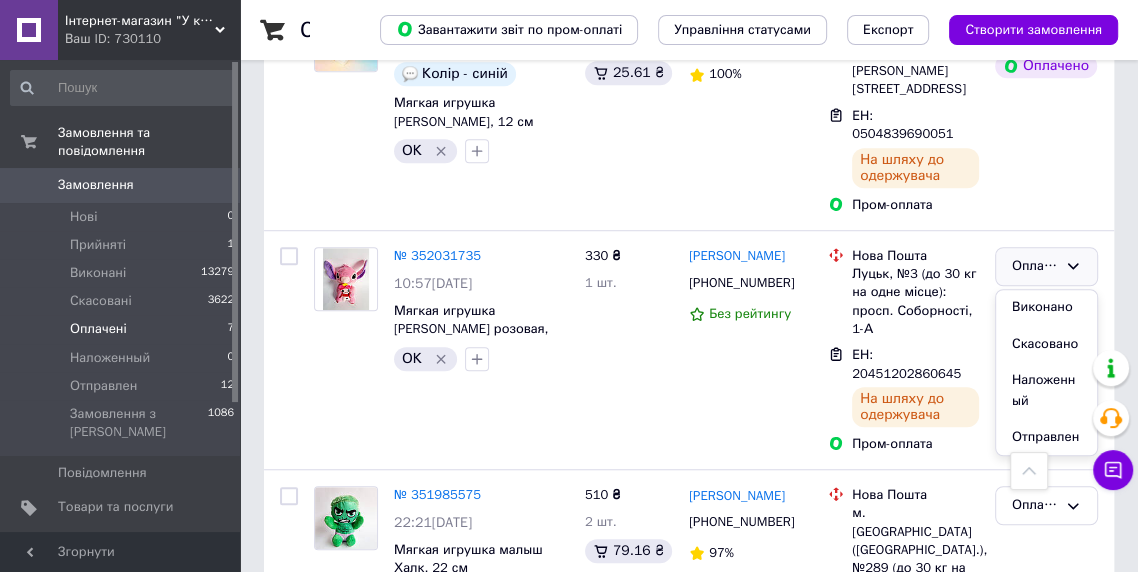 click on "Отправлен" at bounding box center (1046, 437) 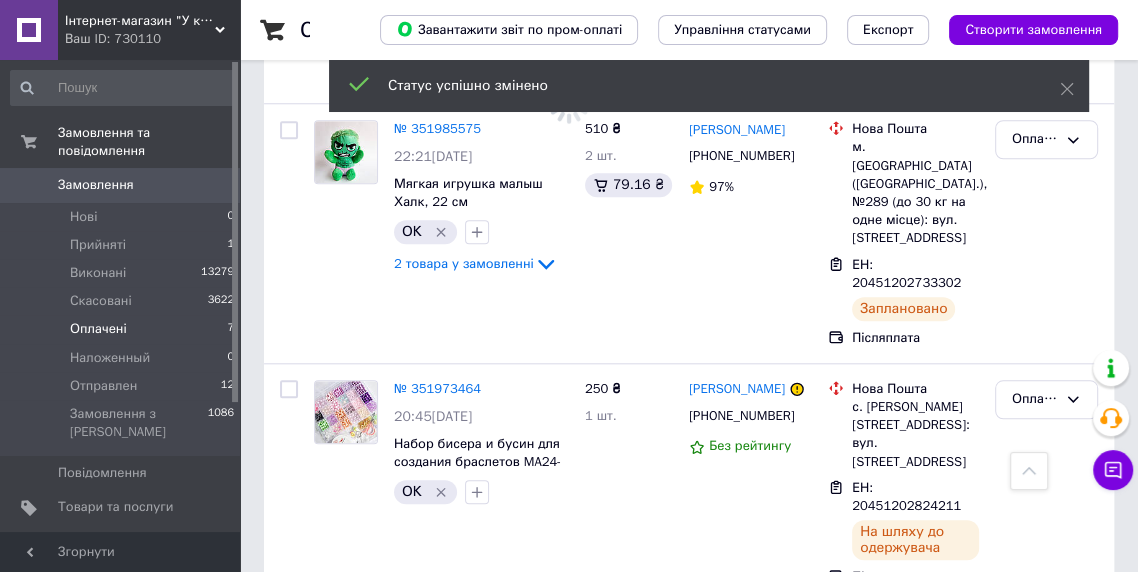 scroll, scrollTop: 1245, scrollLeft: 0, axis: vertical 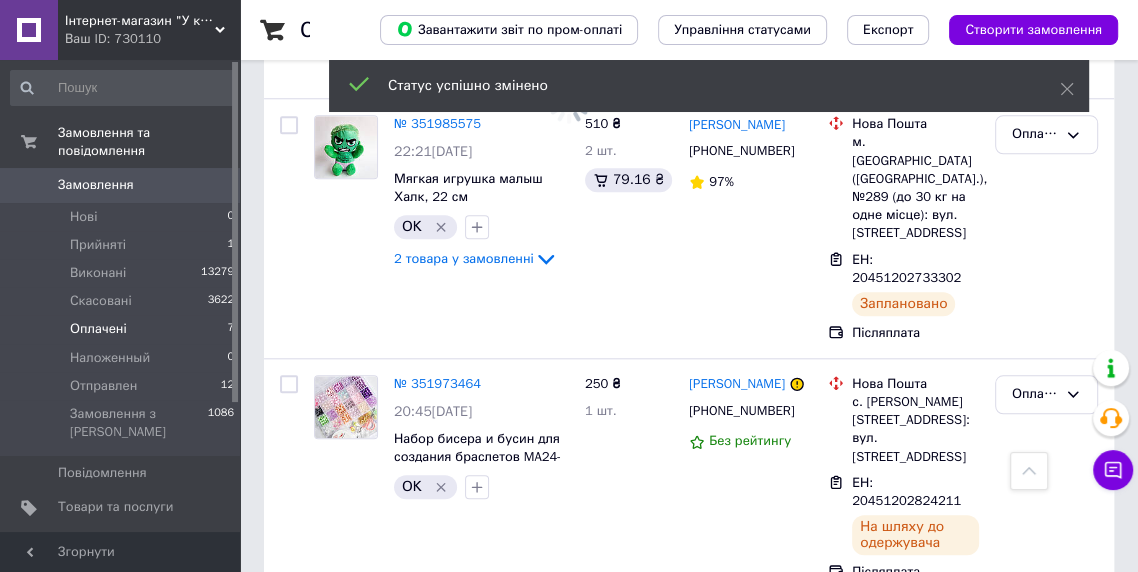 click 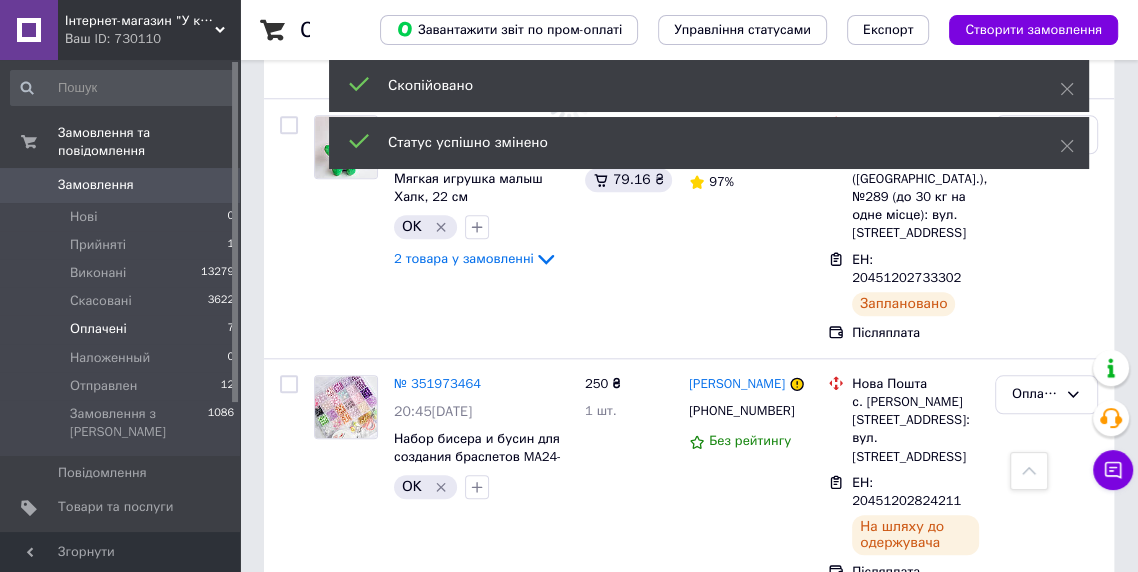 scroll, scrollTop: 1521, scrollLeft: 0, axis: vertical 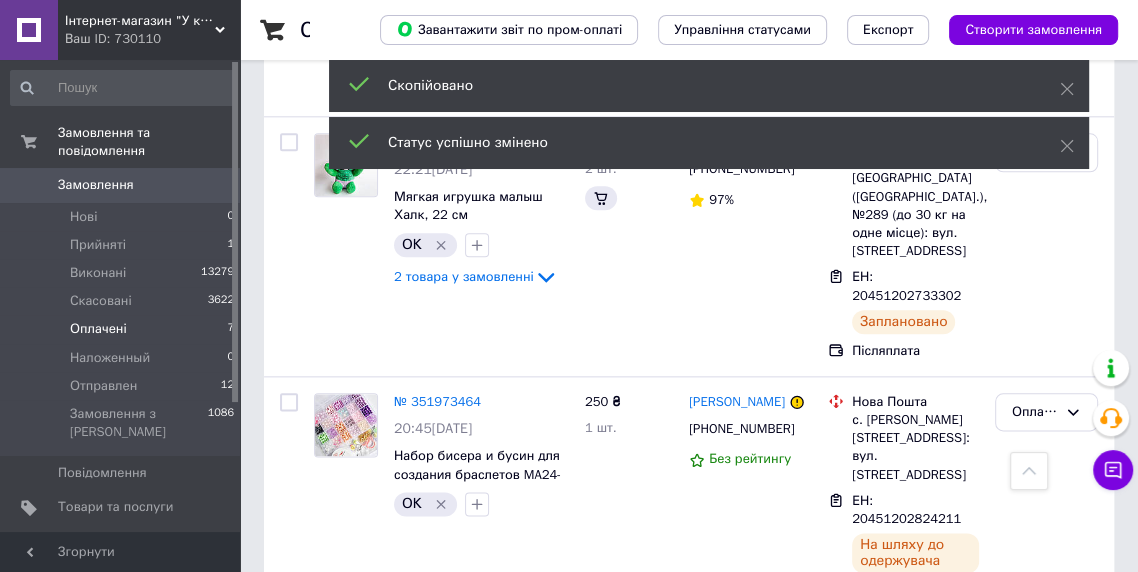 click on "+380970905180" at bounding box center [741, 428] 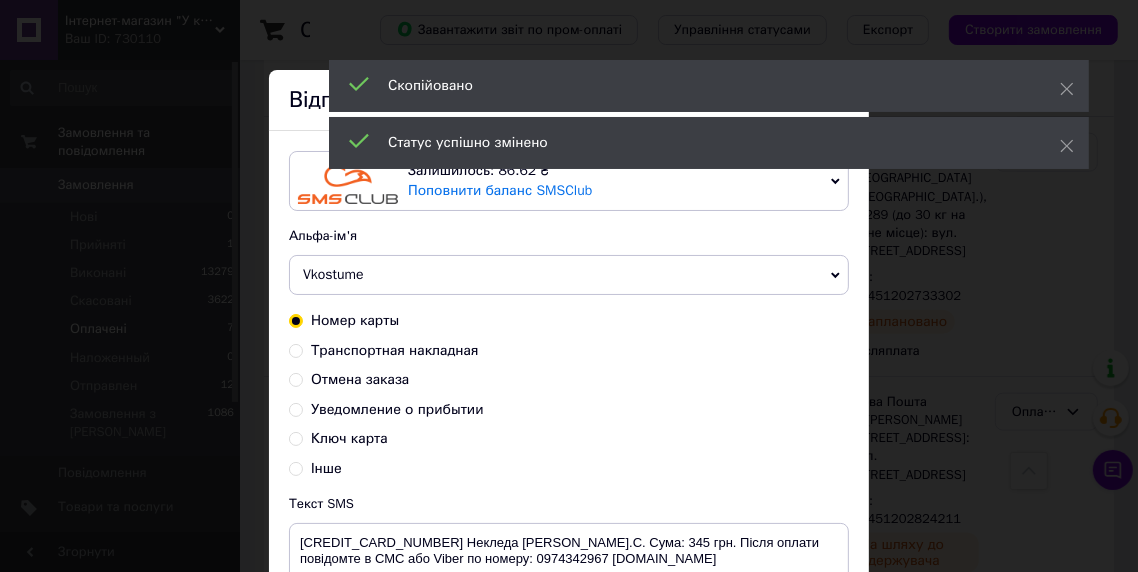 click on "Транспортная накладная" at bounding box center (395, 350) 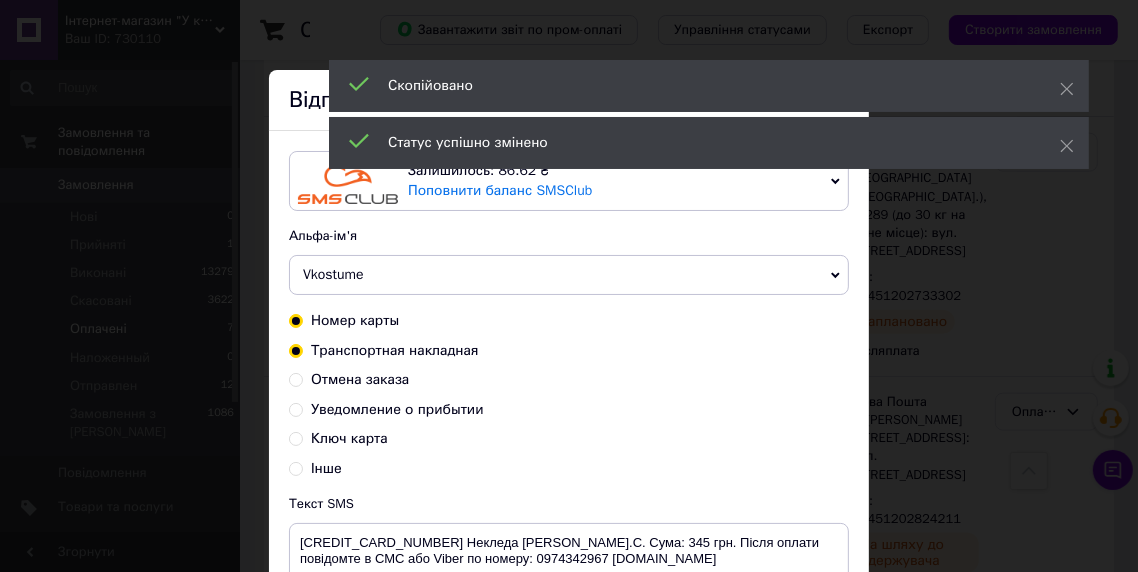 radio on "true" 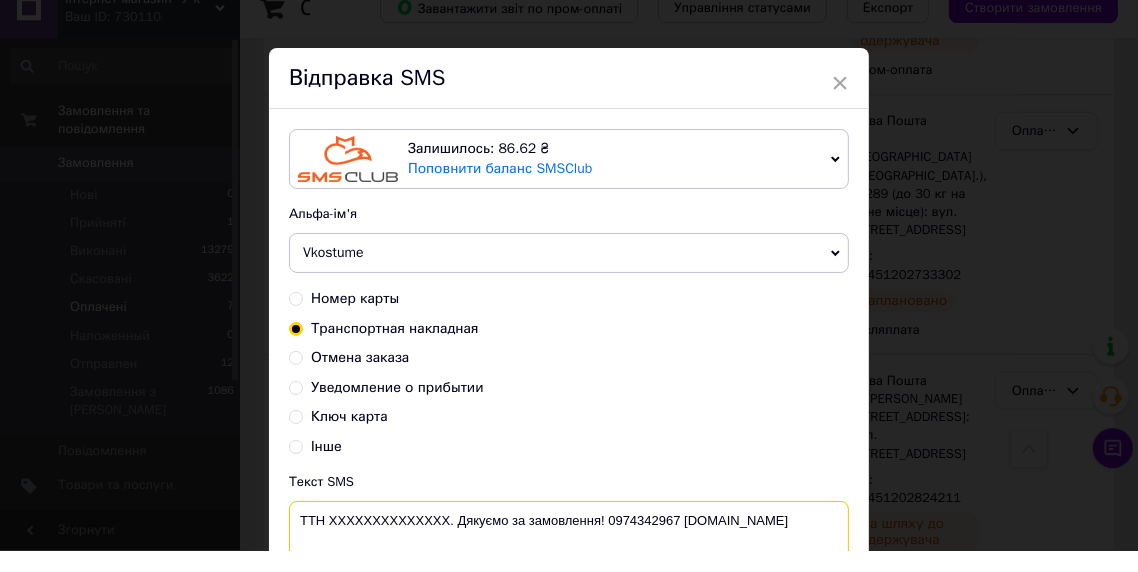 scroll, scrollTop: 1521, scrollLeft: 0, axis: vertical 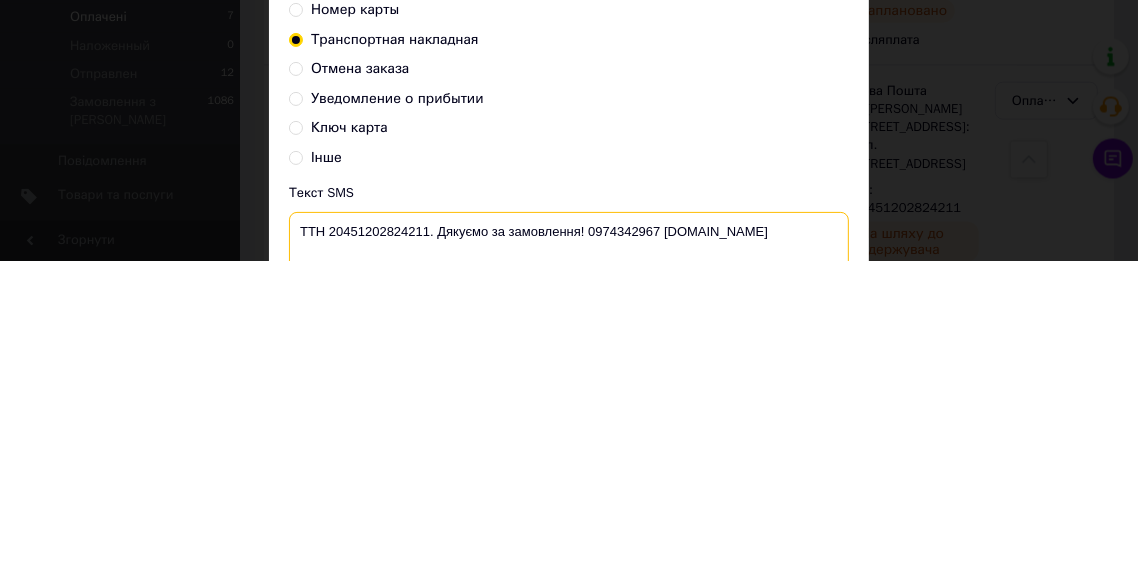 type on "ТТН 20451202824211. Дякуємо за замовлення! 0974342967 vkostume.com.ua" 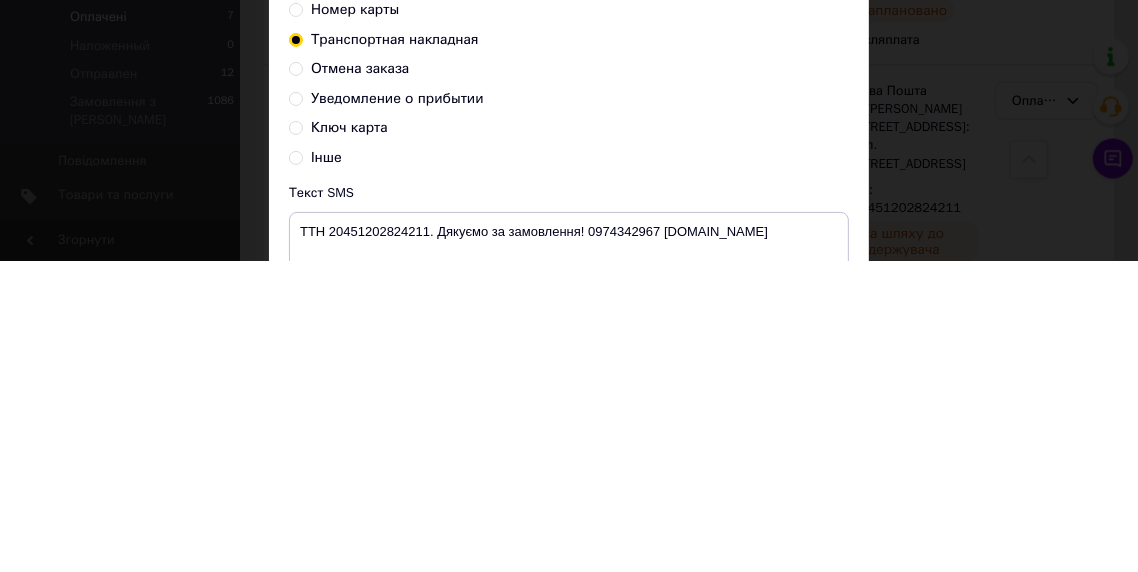 click on "Інше" at bounding box center (569, 469) 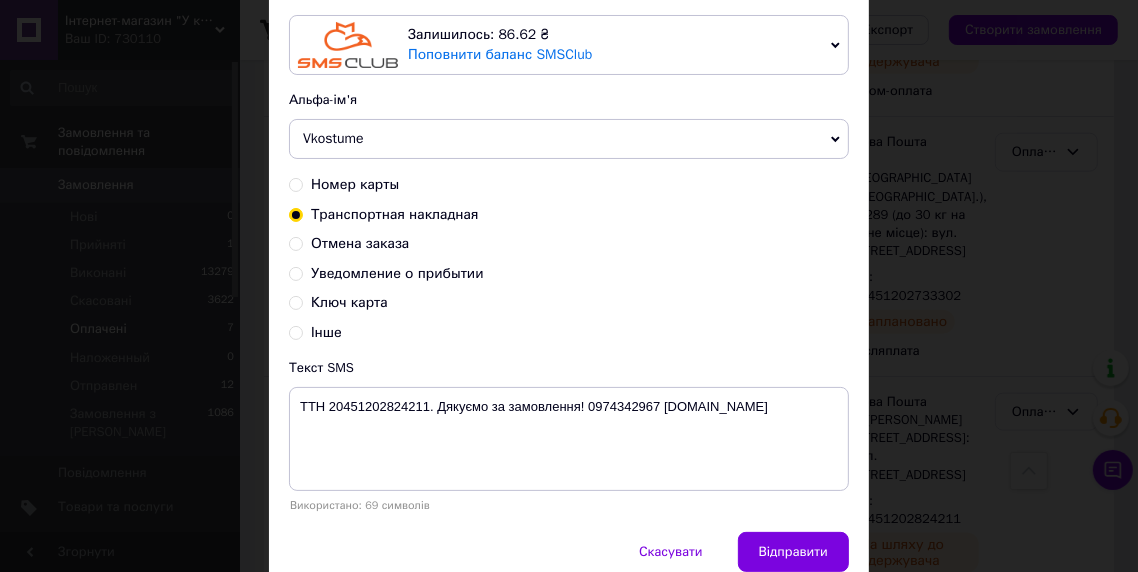 scroll, scrollTop: 217, scrollLeft: 0, axis: vertical 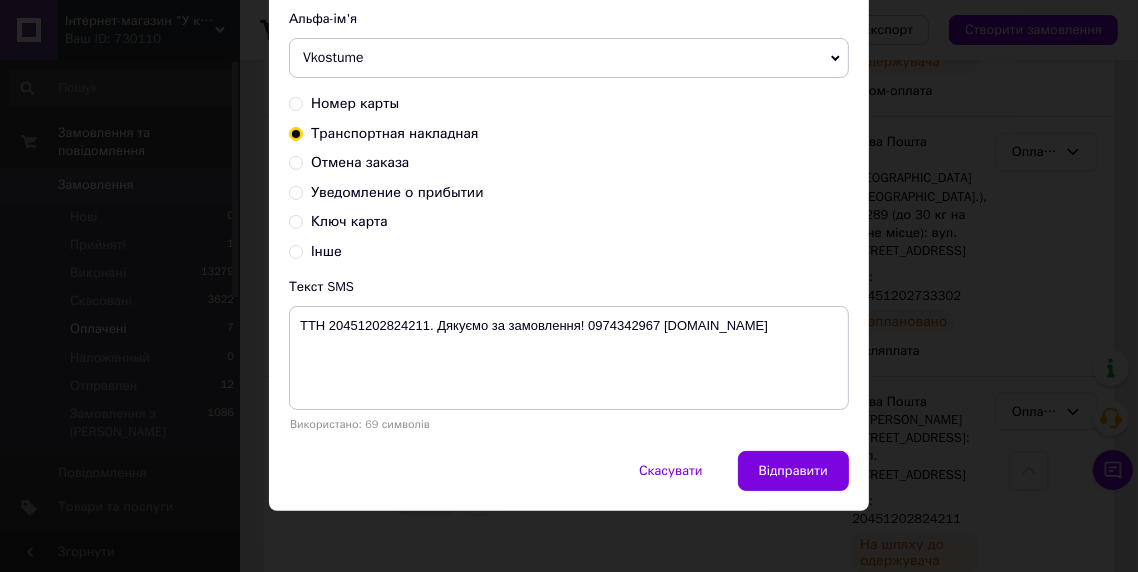click on "Відправити" at bounding box center (793, 471) 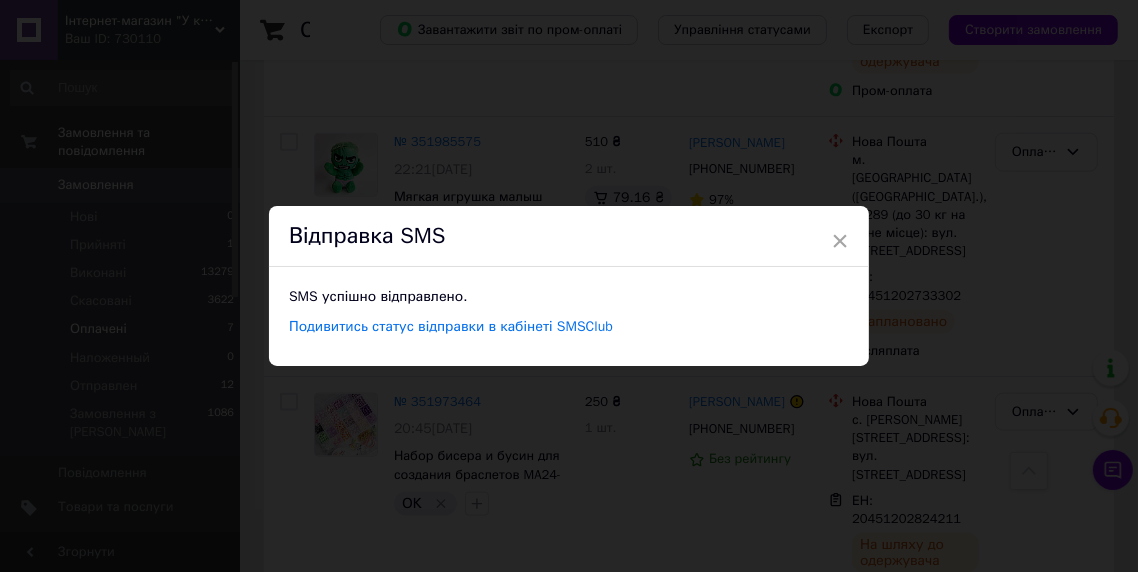 scroll, scrollTop: 0, scrollLeft: 0, axis: both 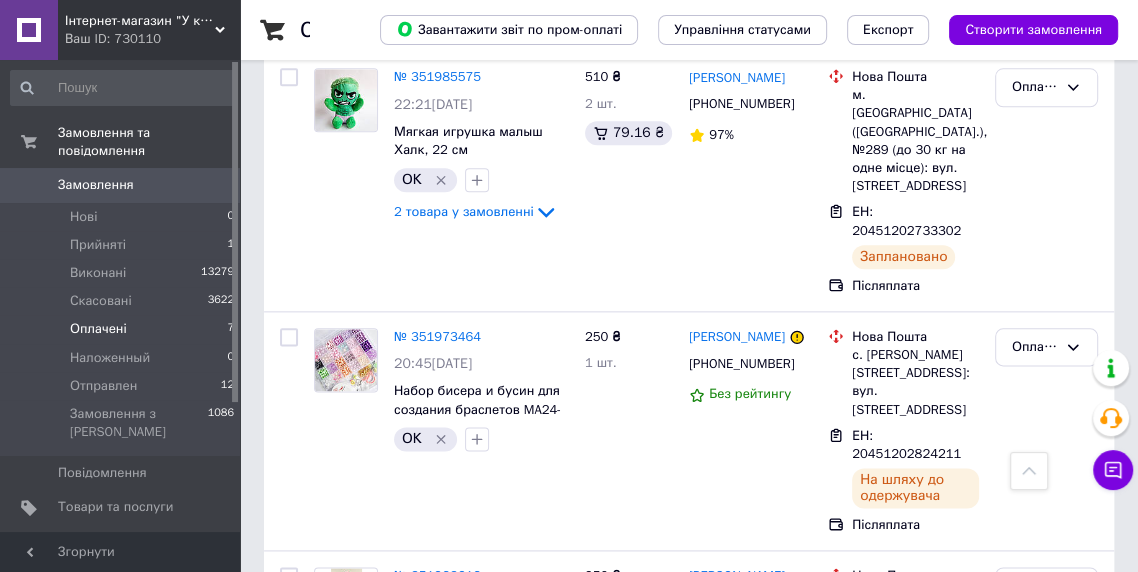 click 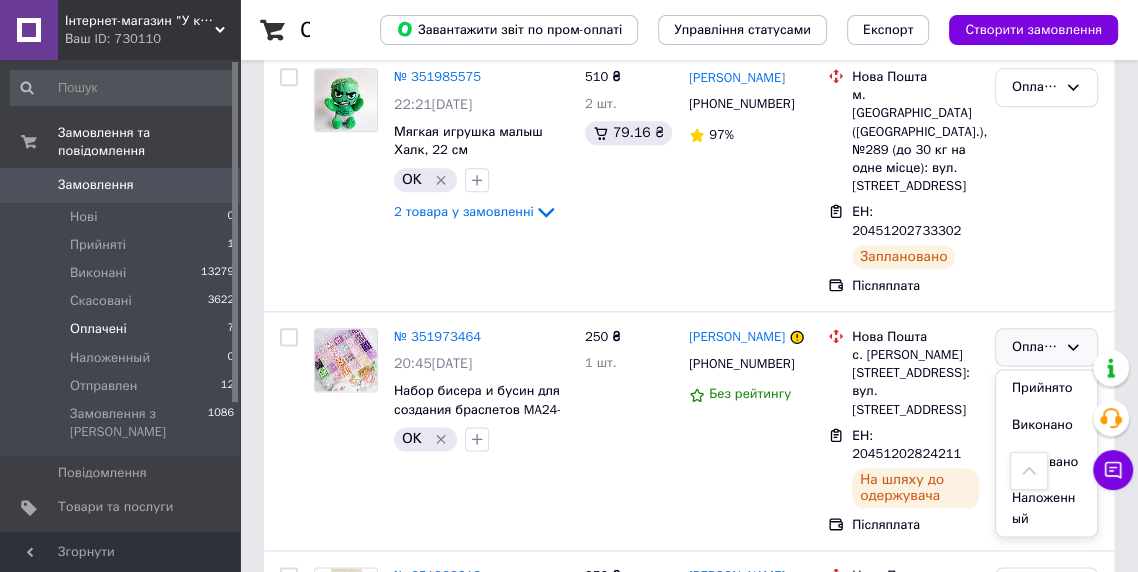 scroll, scrollTop: 78, scrollLeft: 0, axis: vertical 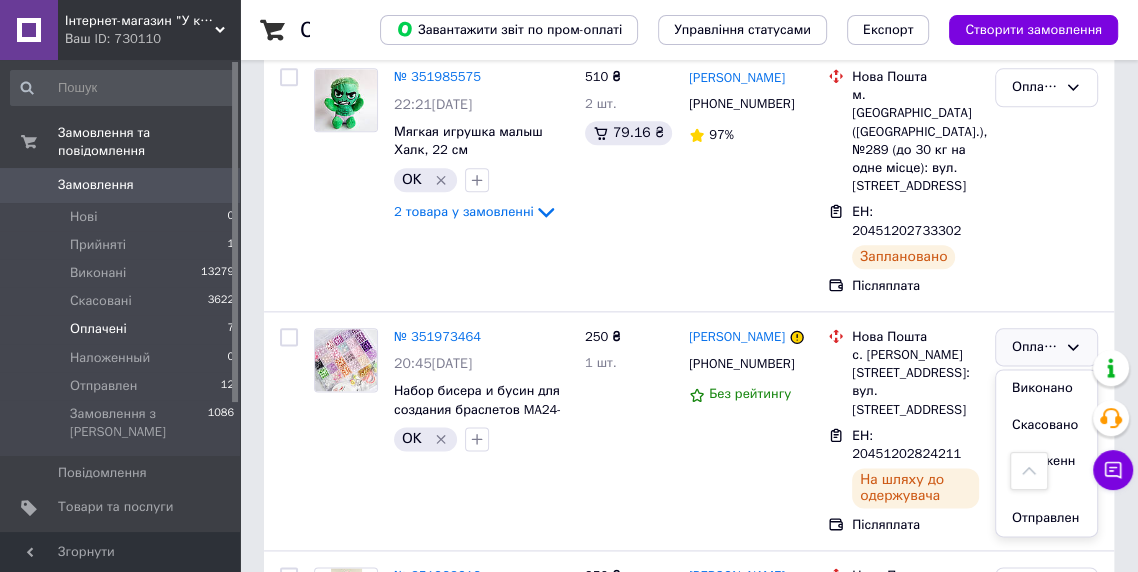 click on "Отправлен" at bounding box center [1046, 518] 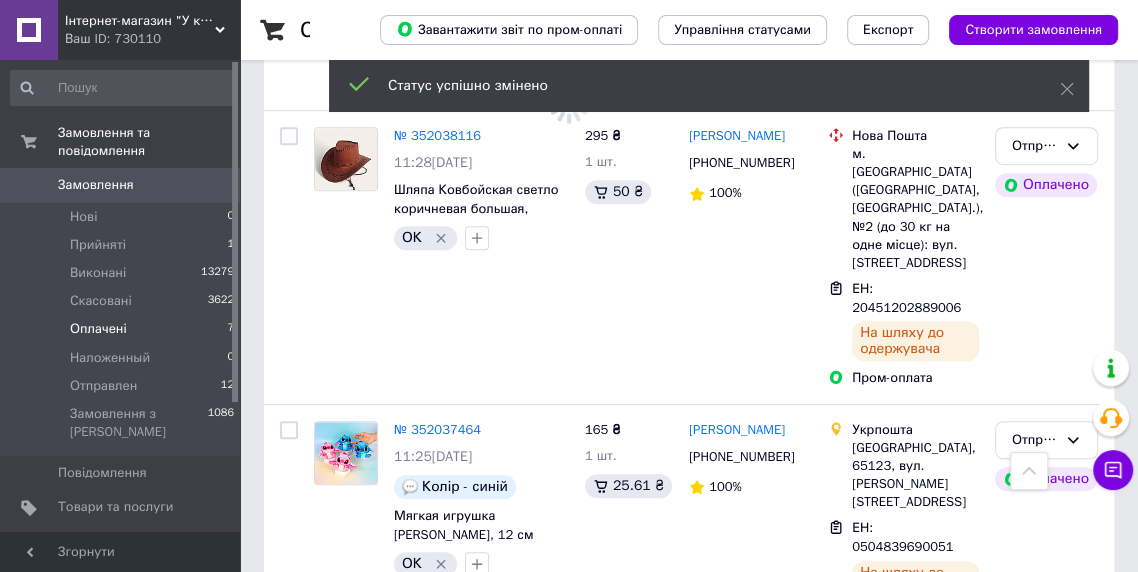 scroll, scrollTop: 0, scrollLeft: 0, axis: both 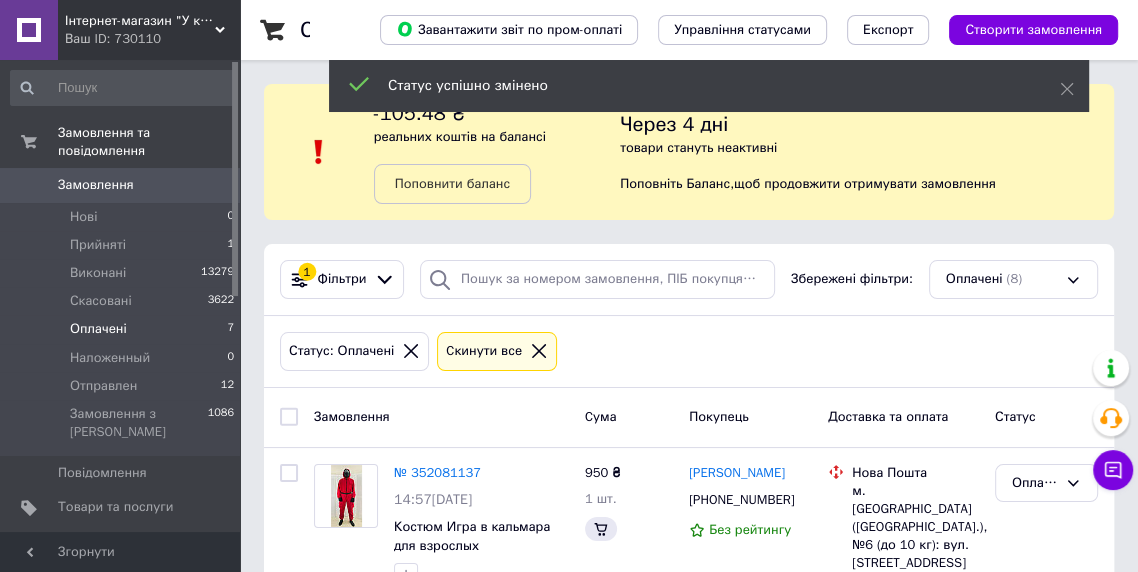 click on "Прийняті 1" at bounding box center (123, 245) 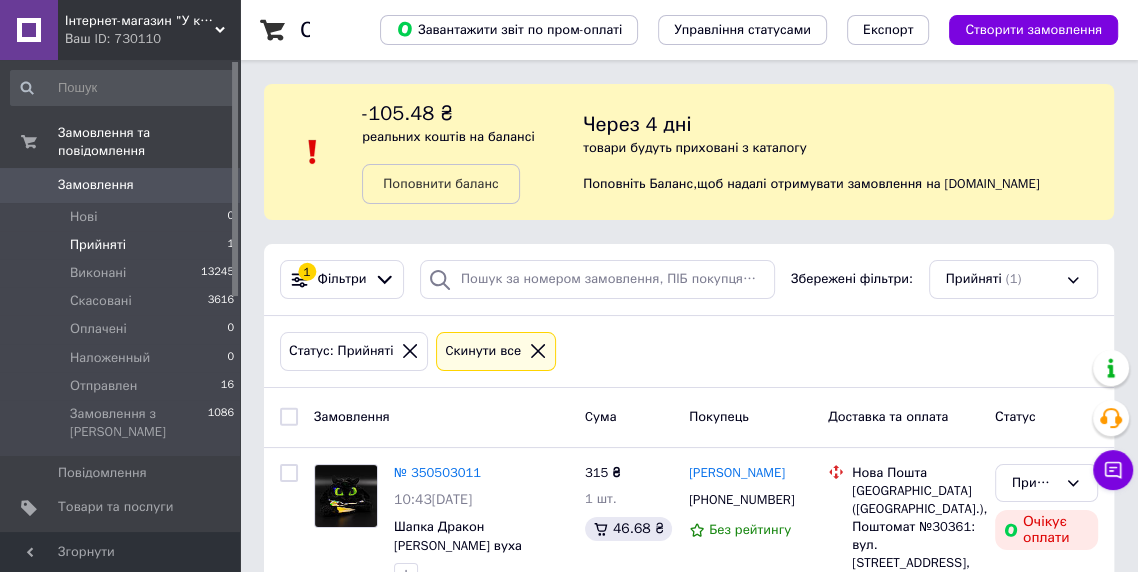 scroll, scrollTop: 92, scrollLeft: 0, axis: vertical 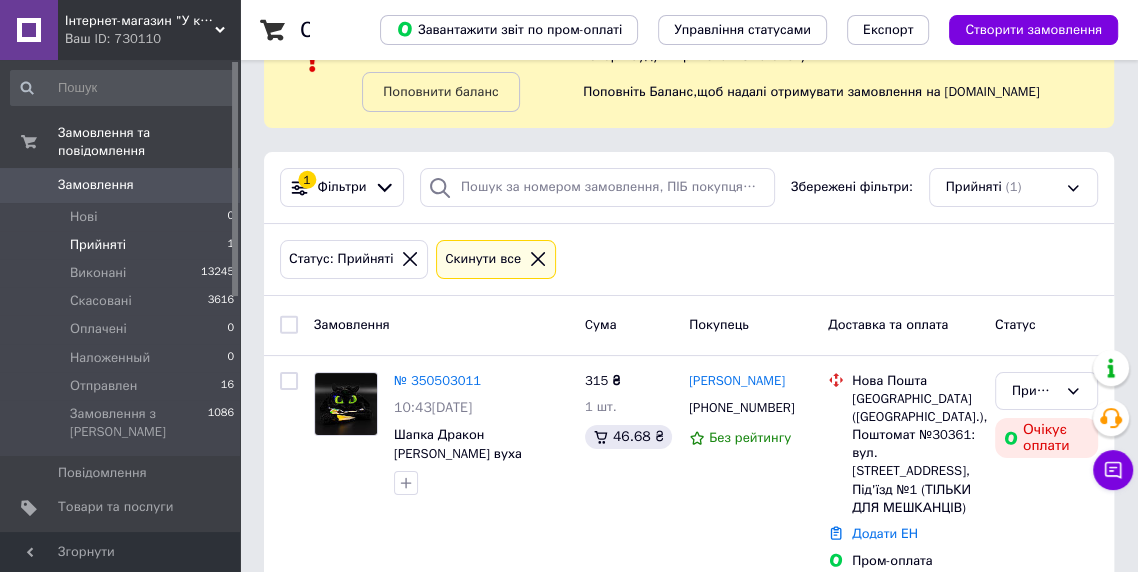 click on "Оплачені 0" at bounding box center (123, 329) 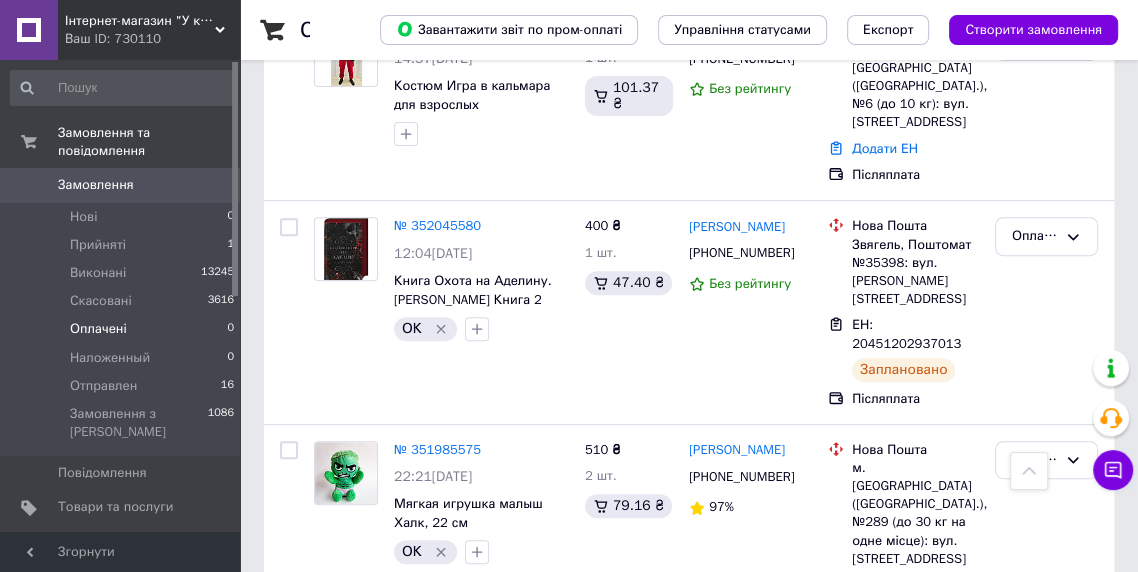 scroll, scrollTop: 629, scrollLeft: 0, axis: vertical 